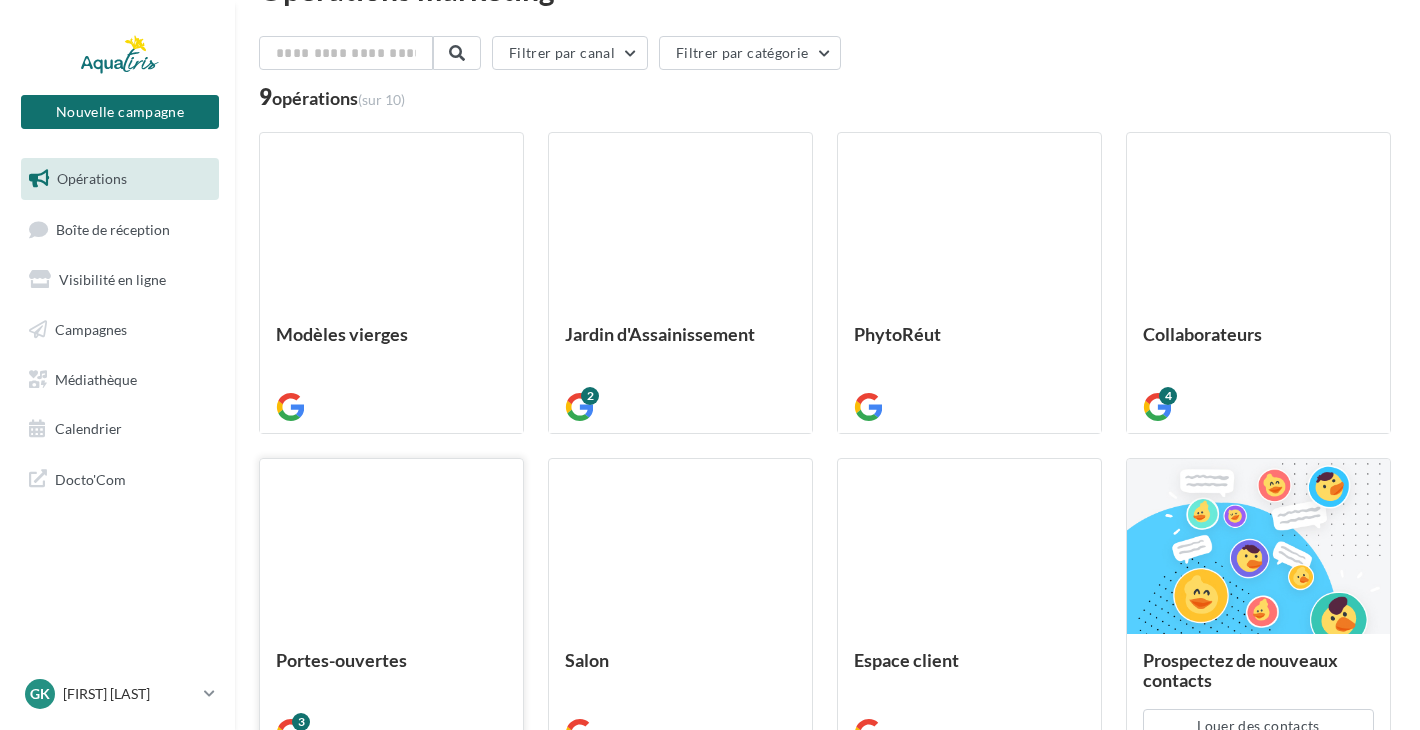 scroll, scrollTop: 0, scrollLeft: 0, axis: both 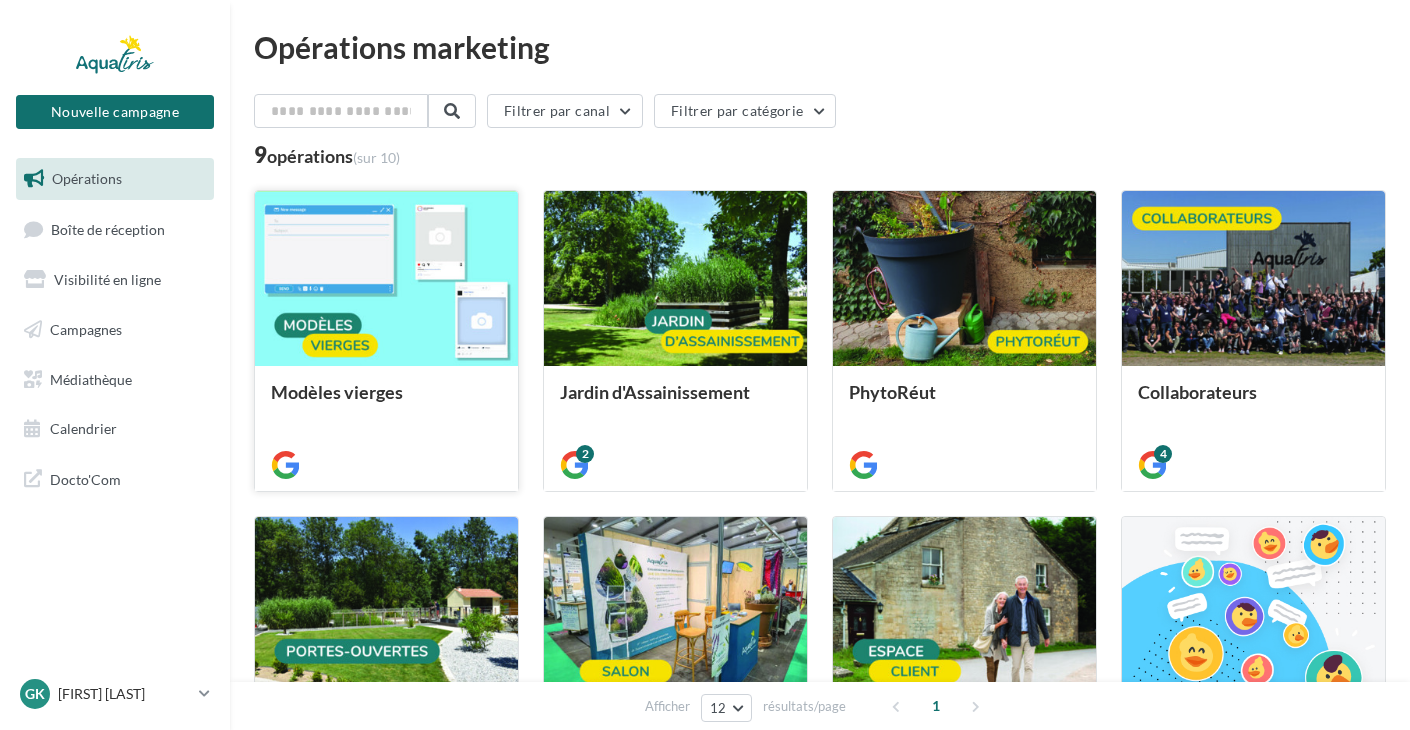 click at bounding box center [386, 279] 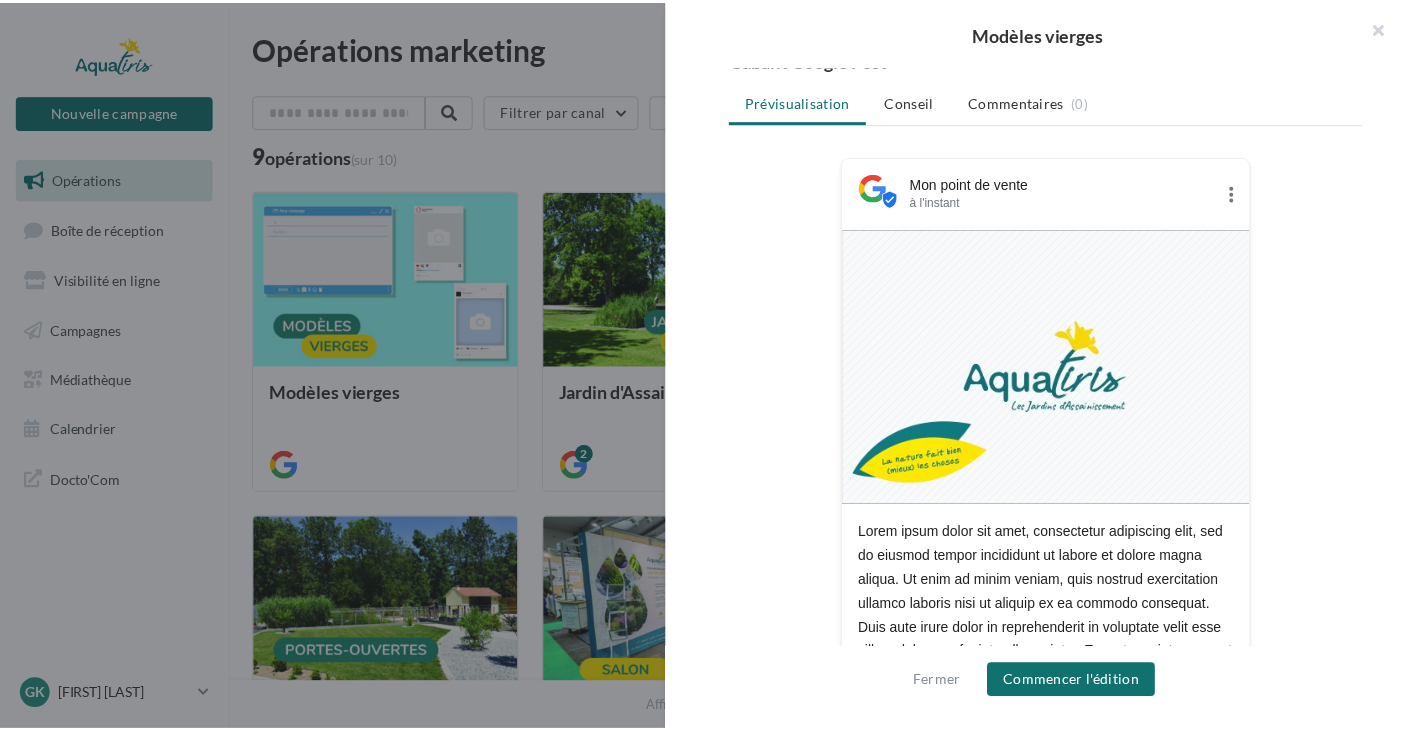 scroll, scrollTop: 300, scrollLeft: 0, axis: vertical 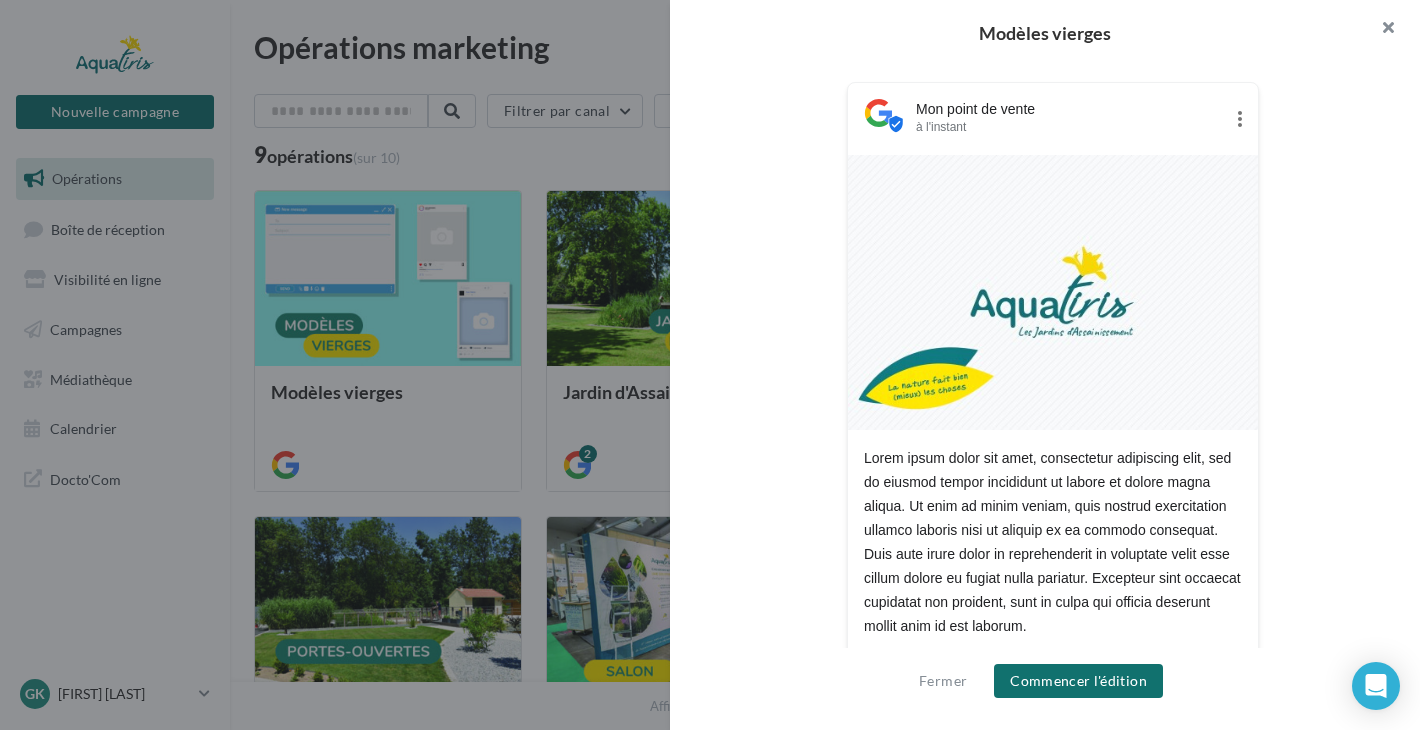 click at bounding box center [1380, 30] 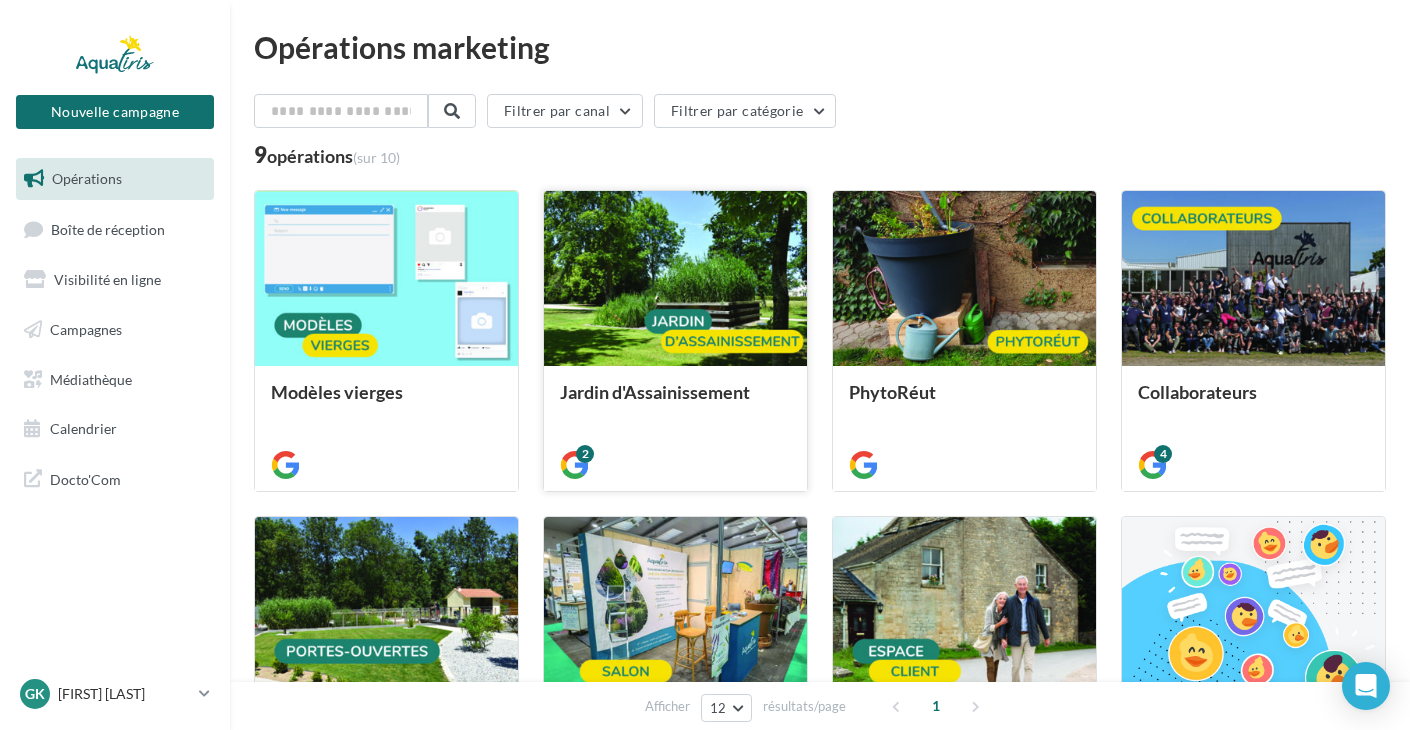 click at bounding box center (386, 279) 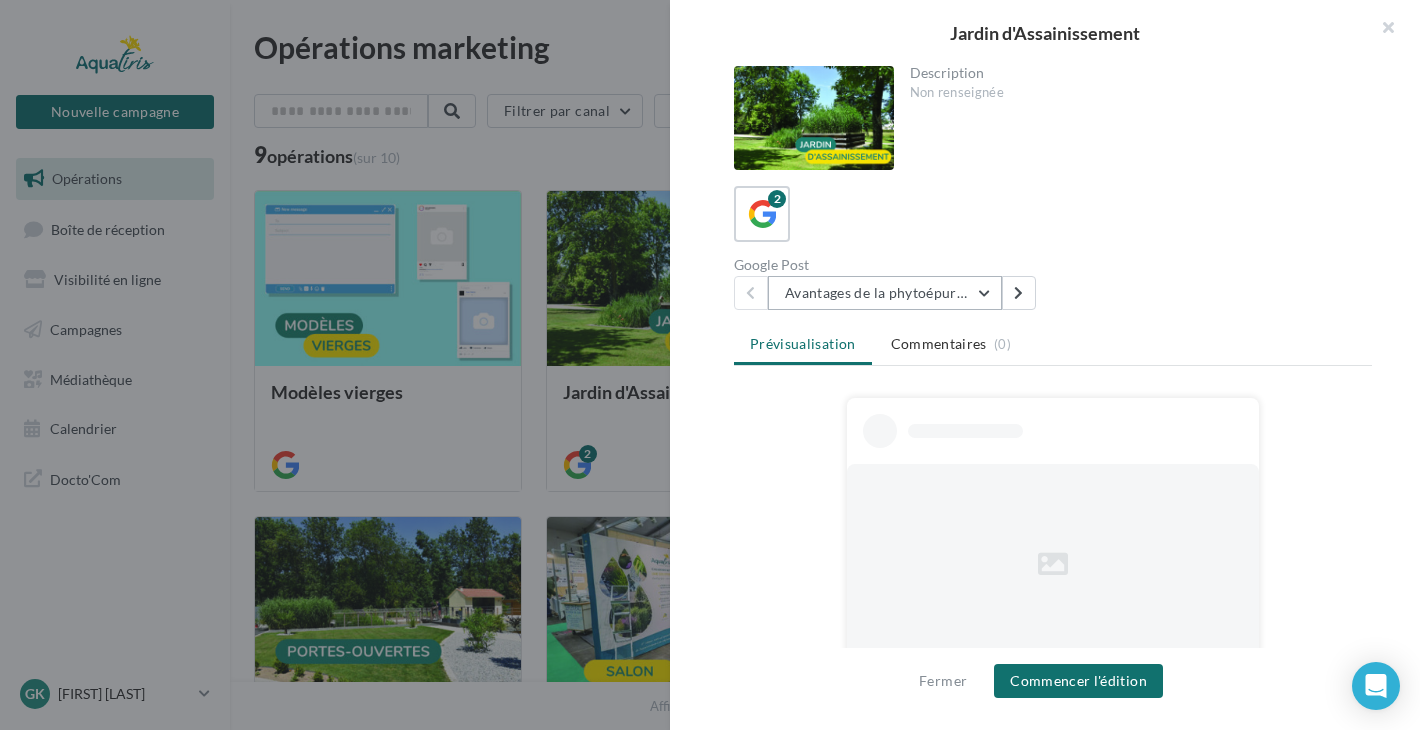 click on "Avantages de la phytoépuration" at bounding box center [885, 293] 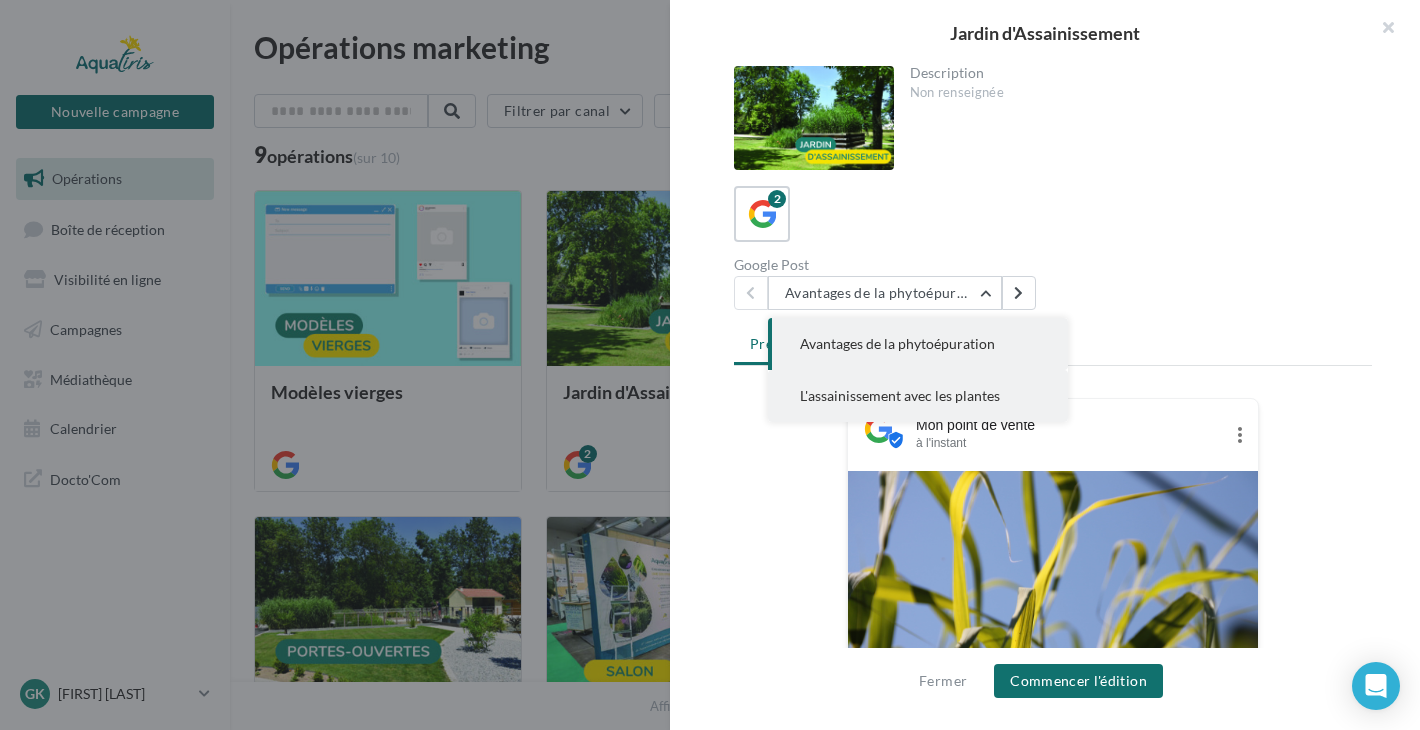 click on "L'assainissement avec les plantes" at bounding box center (897, 343) 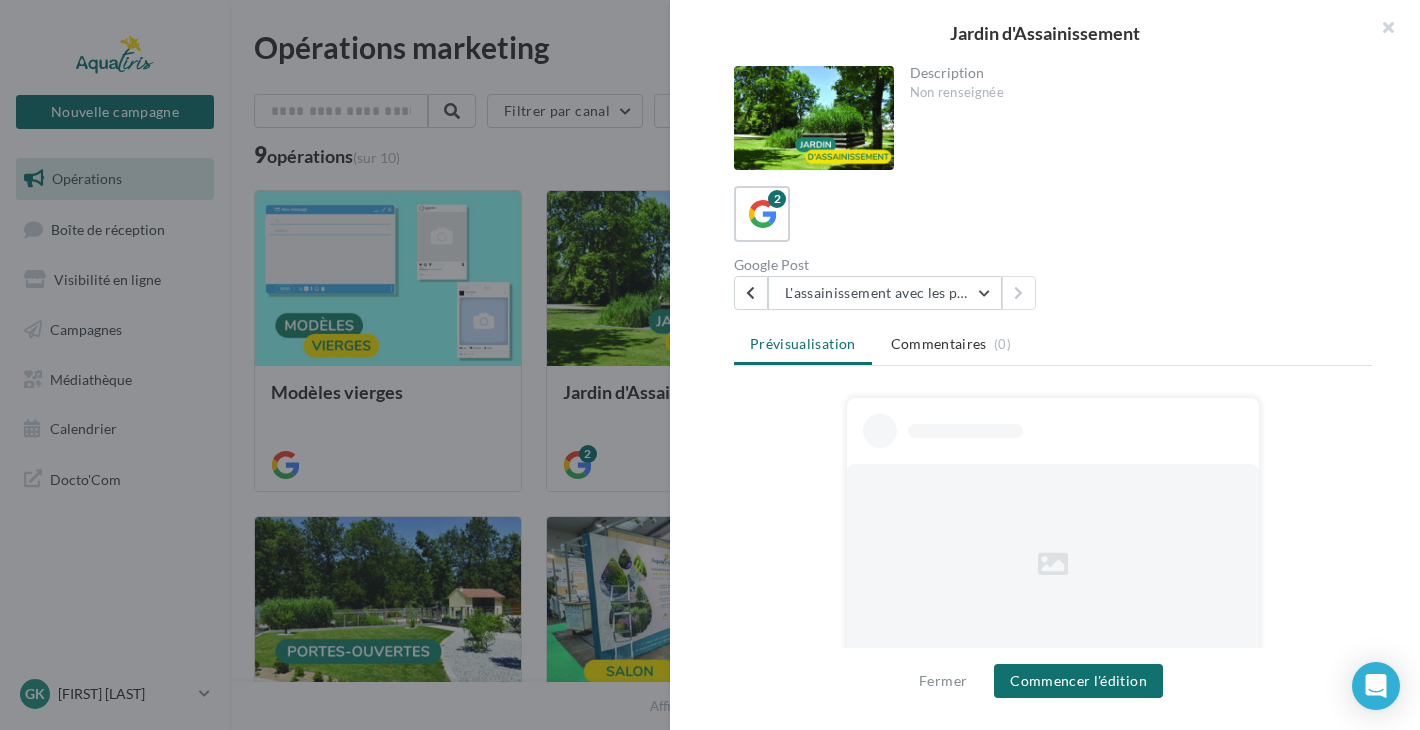 click at bounding box center (1380, 30) 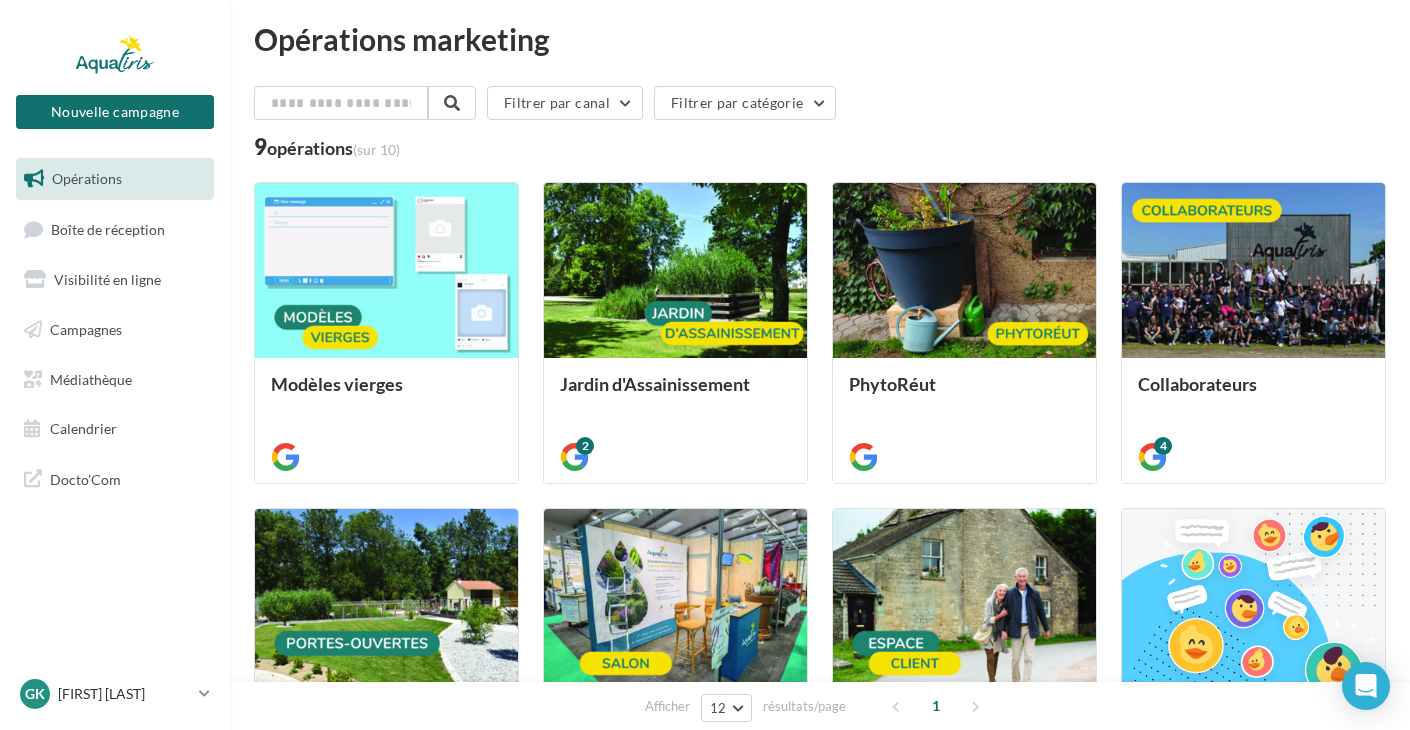 scroll, scrollTop: 0, scrollLeft: 0, axis: both 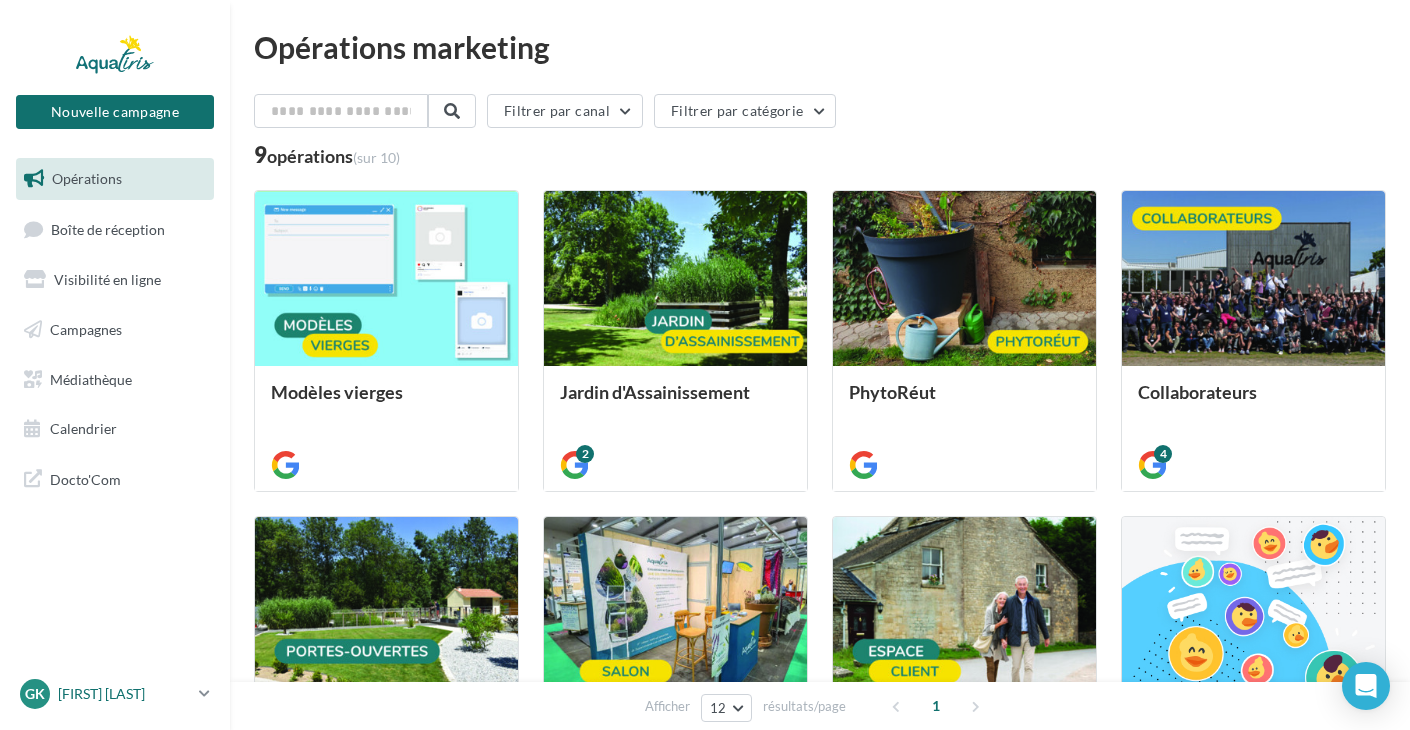 click on "GK     Geoffrey KIEFFER   geoffrey.kieffer@aquatiris.fr" at bounding box center (115, 694) 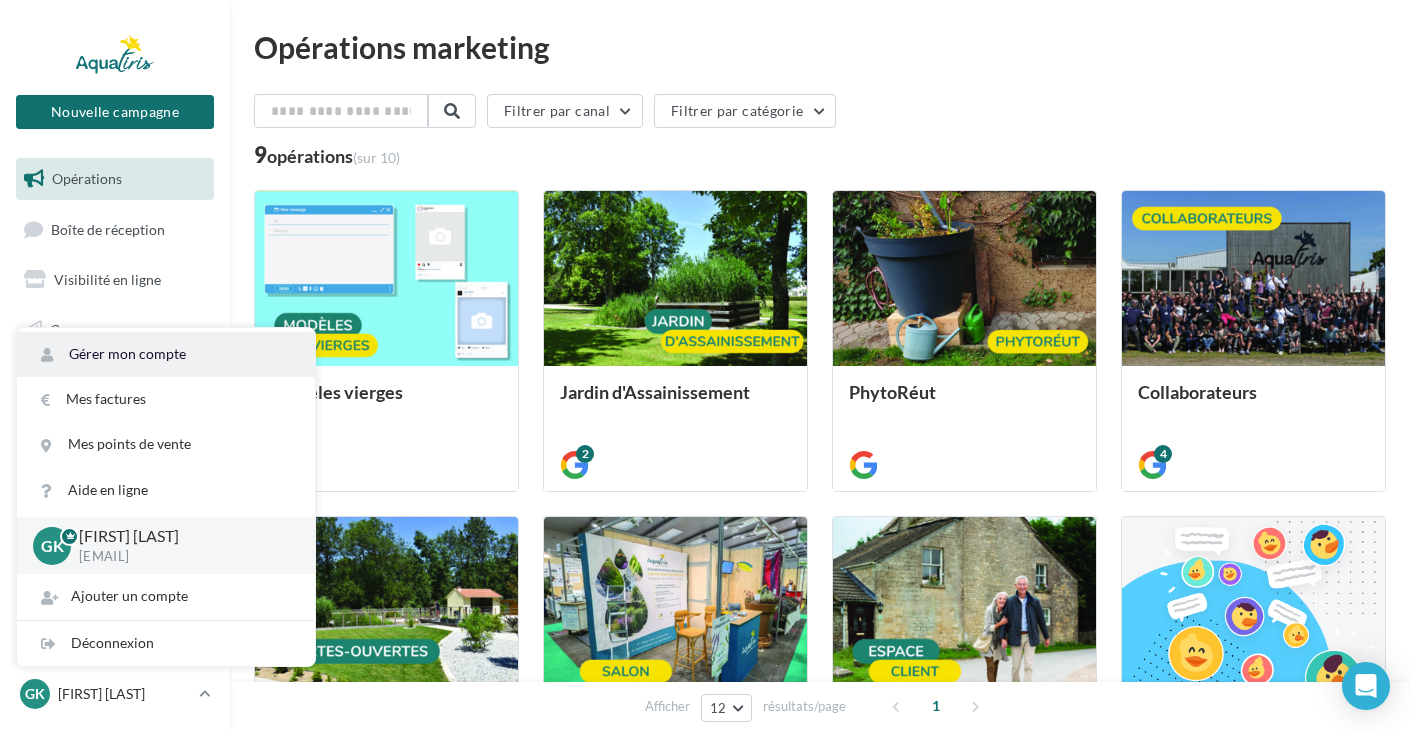 click on "Gérer mon compte" at bounding box center [166, 354] 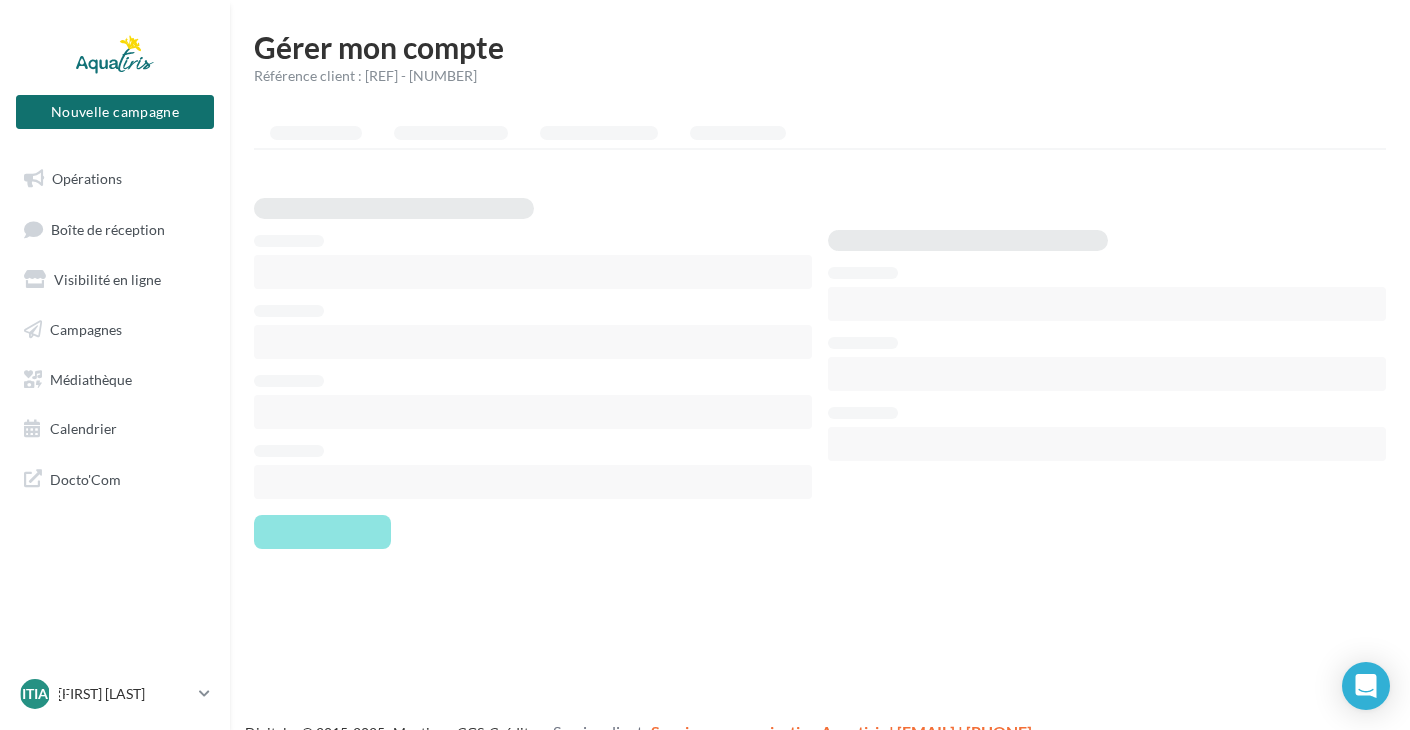 scroll, scrollTop: 0, scrollLeft: 0, axis: both 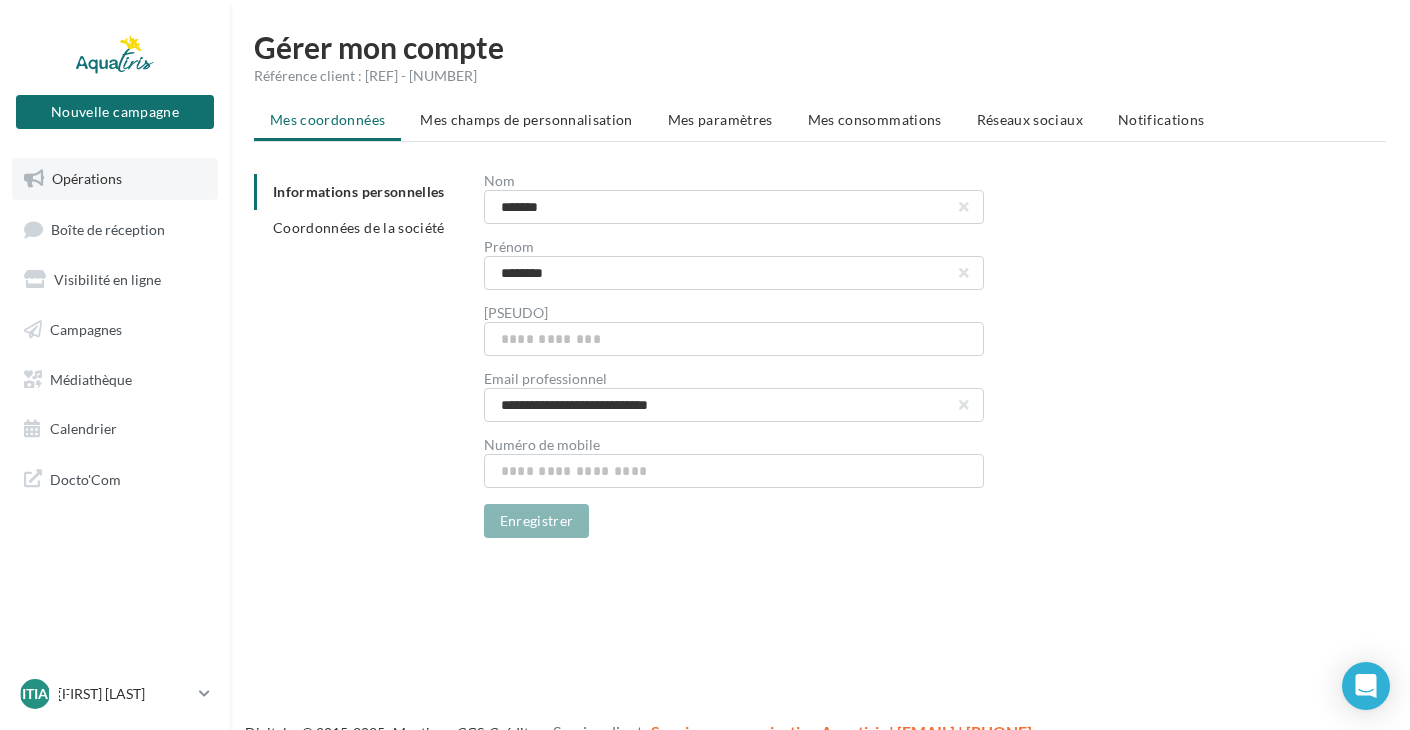 click on "Opérations" at bounding box center [87, 178] 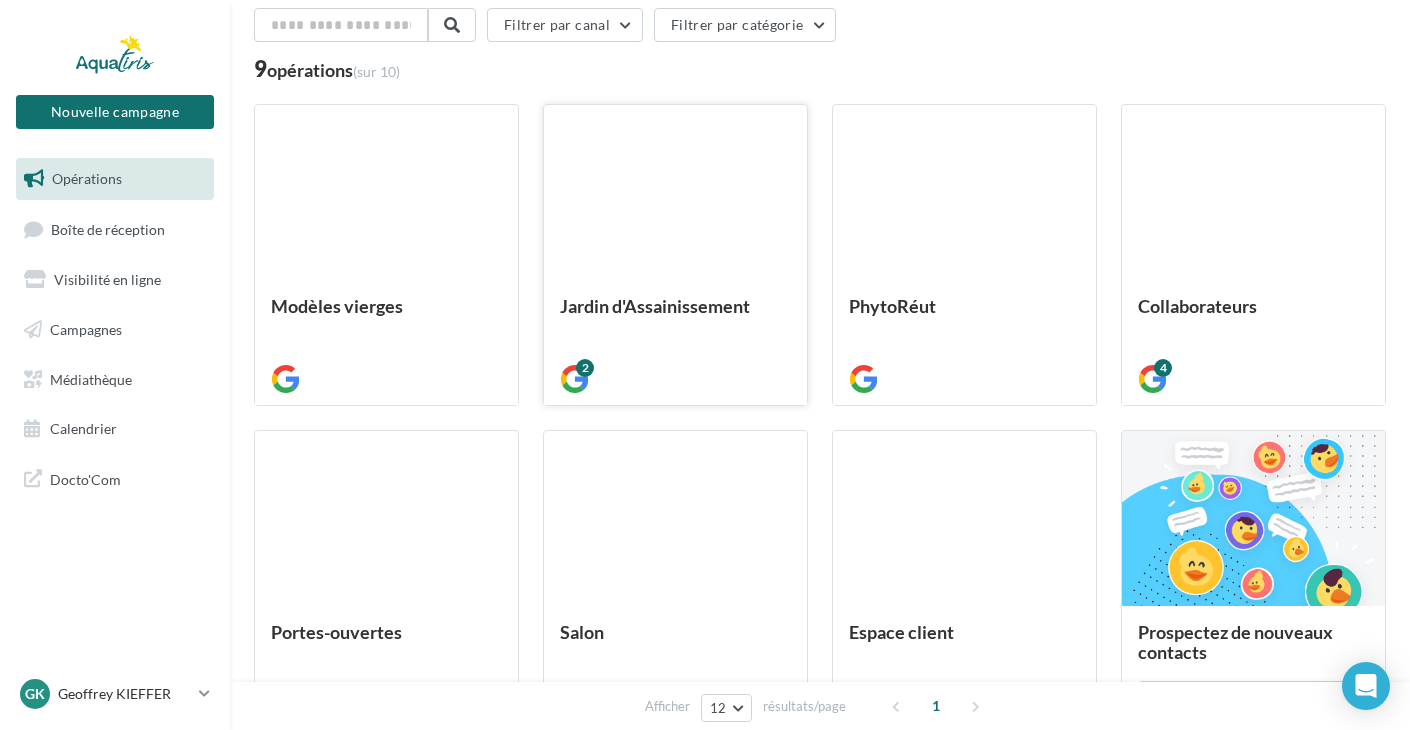 scroll, scrollTop: 0, scrollLeft: 0, axis: both 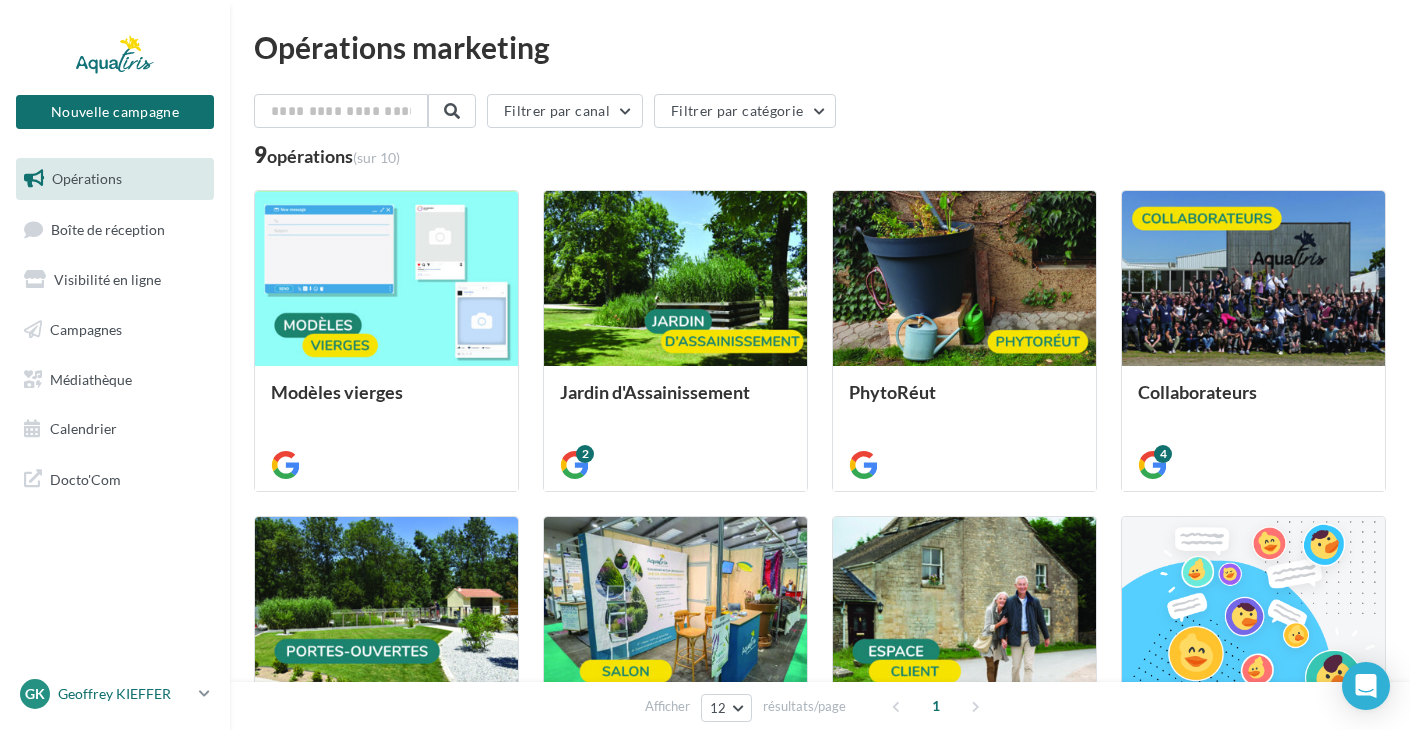 click at bounding box center (204, 693) 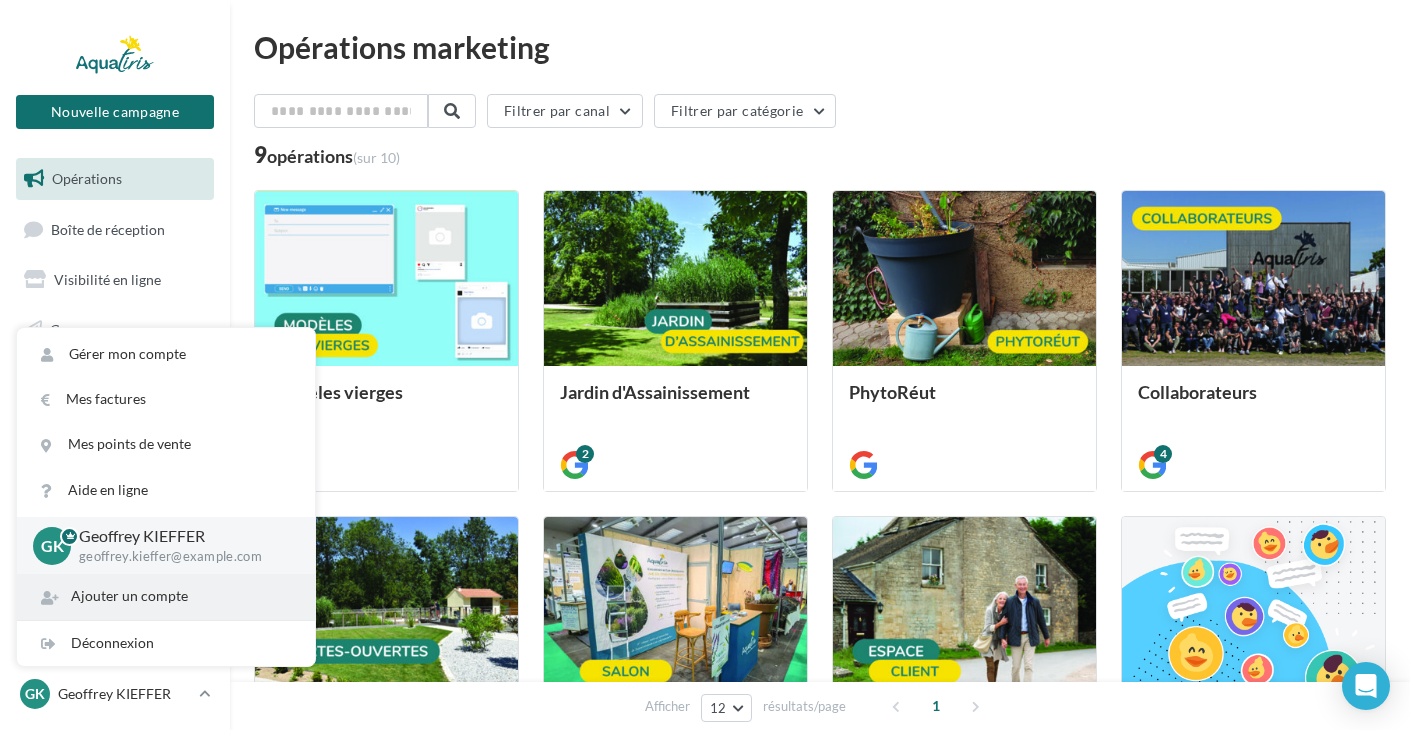 click on "Ajouter un compte" at bounding box center (166, 596) 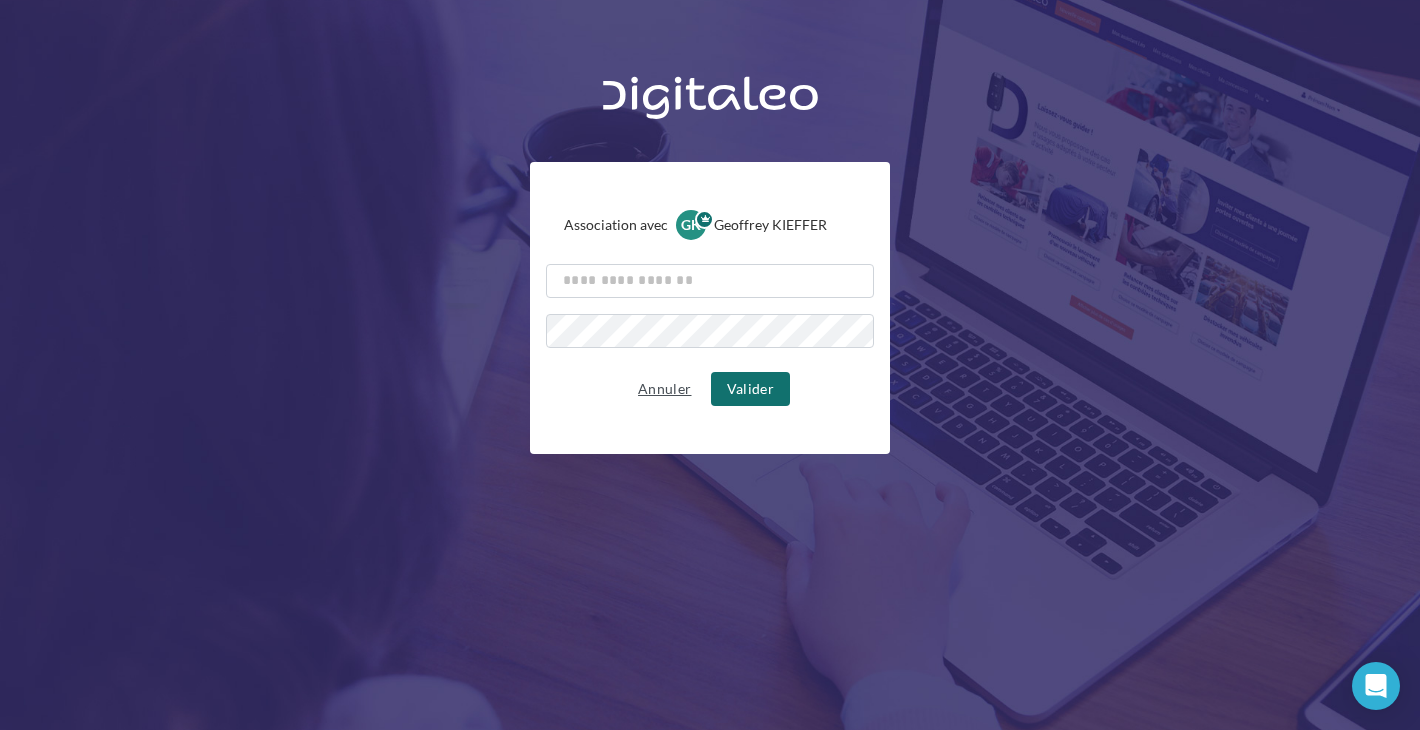 click on "Annuler" at bounding box center (664, 389) 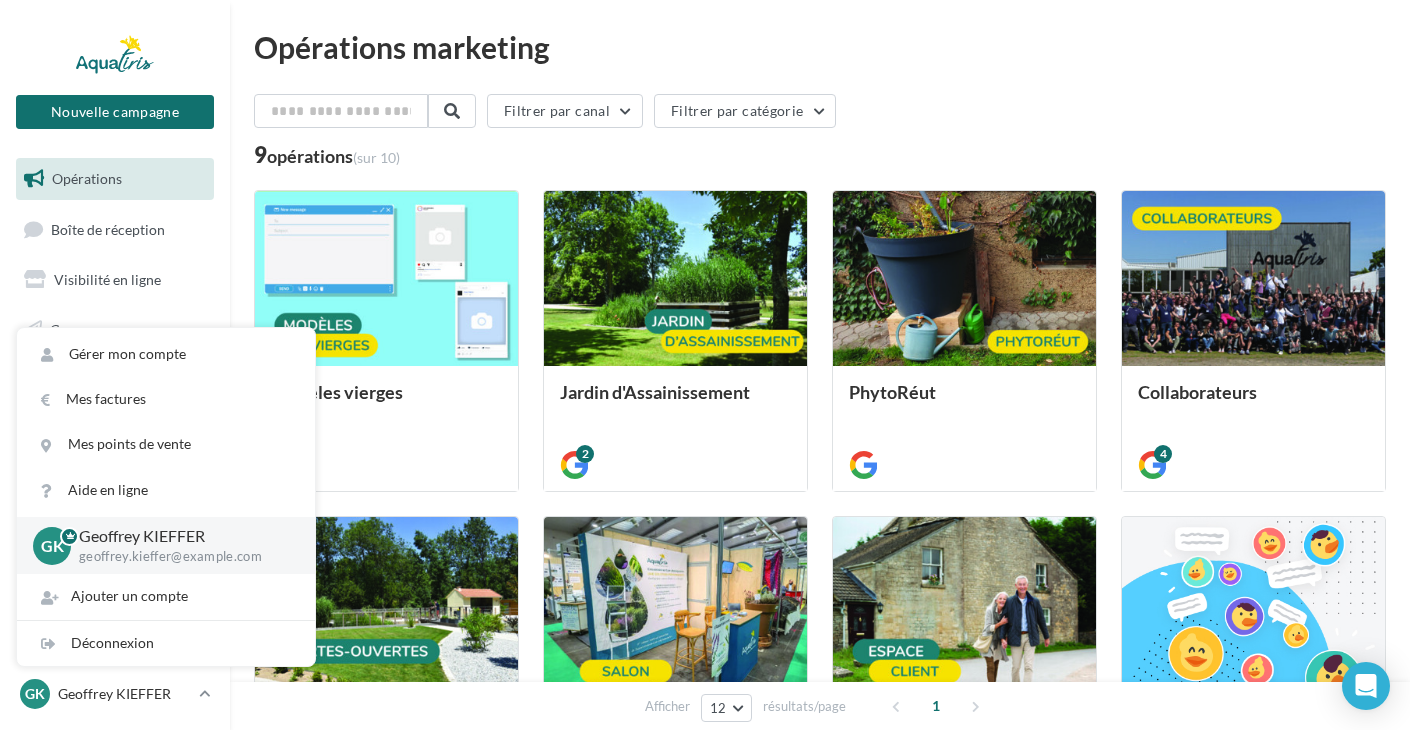 click on "Opérations marketing" at bounding box center (820, 47) 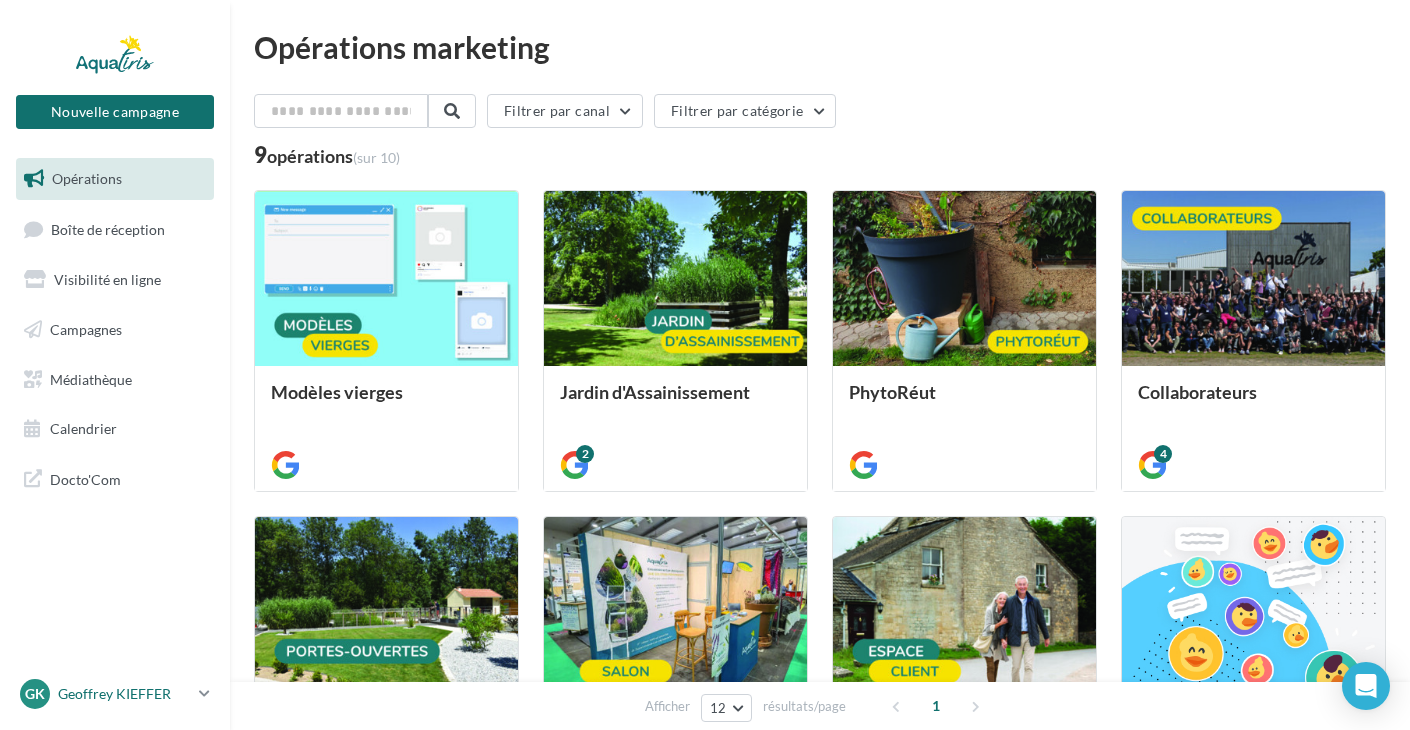 click on "[FIRST] [LAST]" at bounding box center (124, 694) 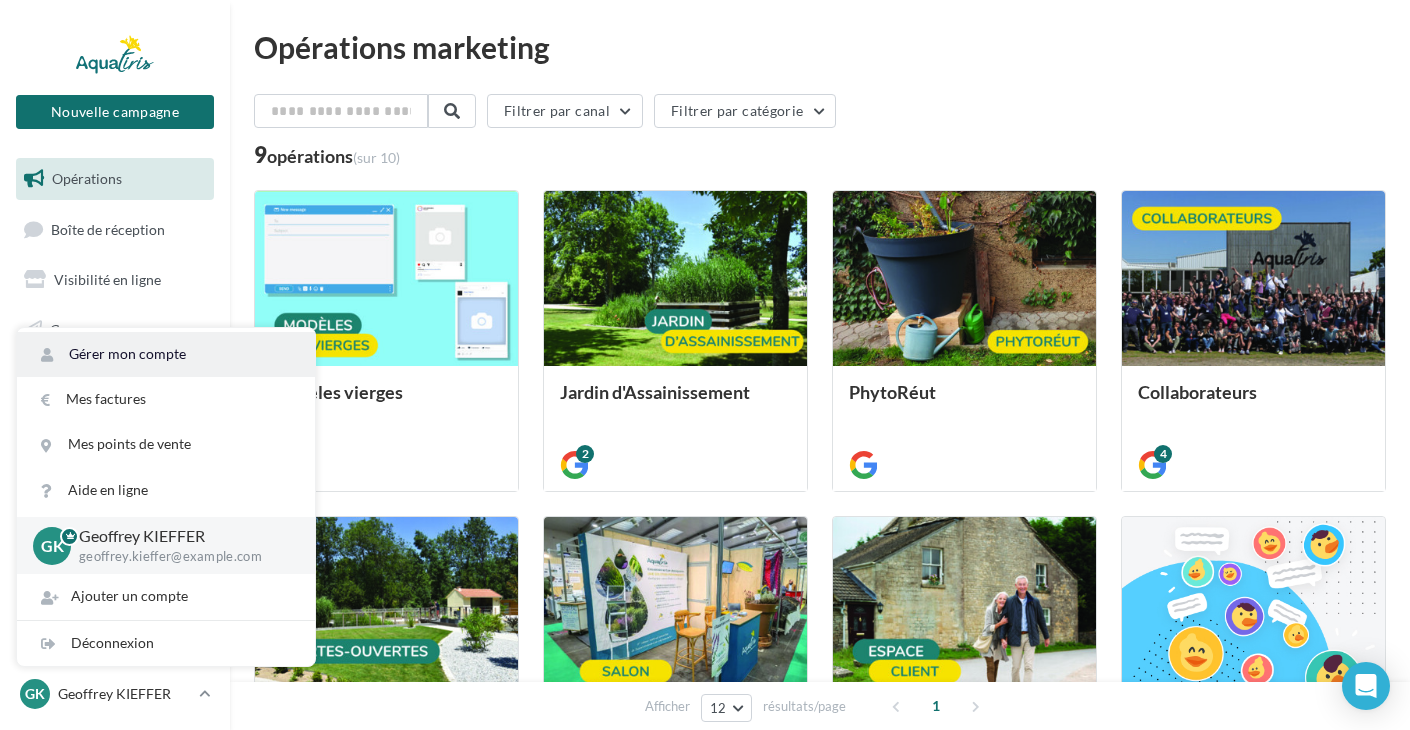 click on "Gérer mon compte" at bounding box center [166, 354] 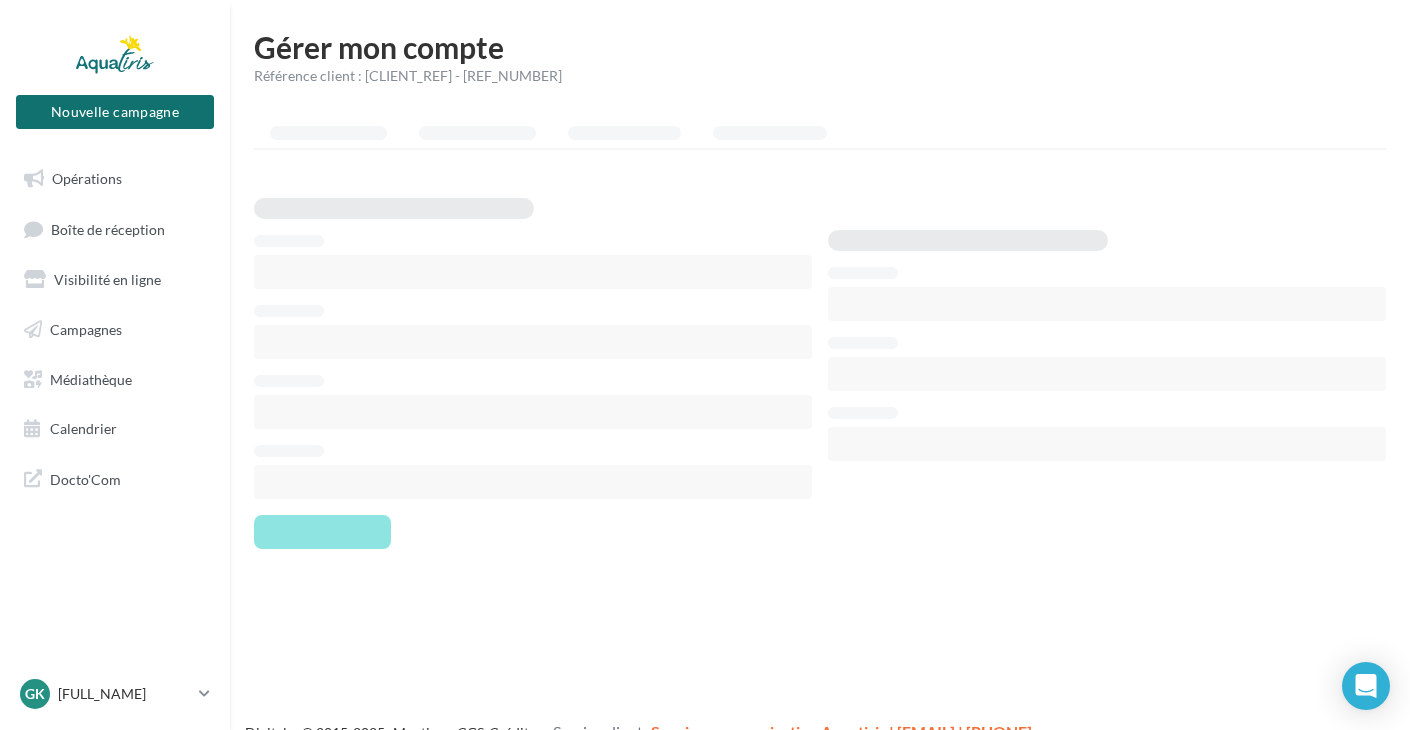 scroll, scrollTop: 0, scrollLeft: 0, axis: both 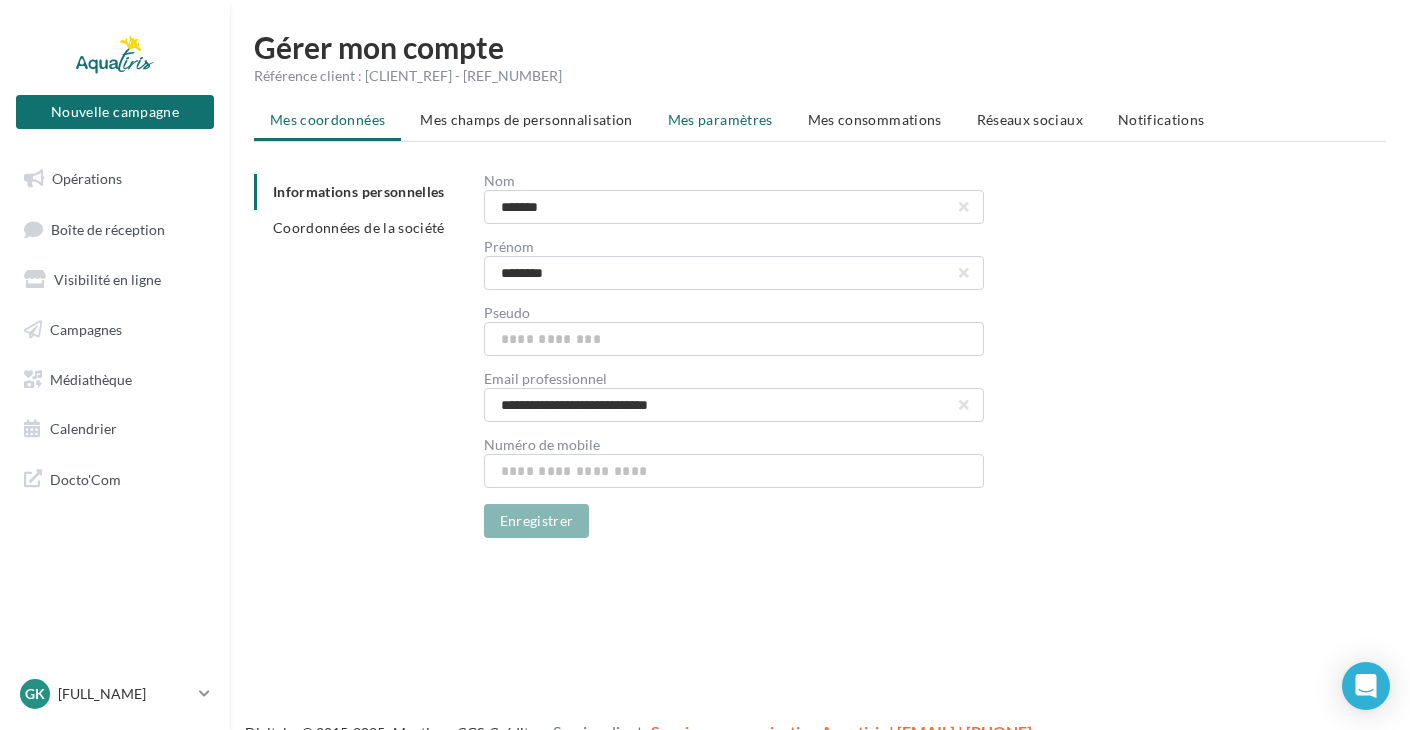 click on "Mes paramètres" at bounding box center [327, 119] 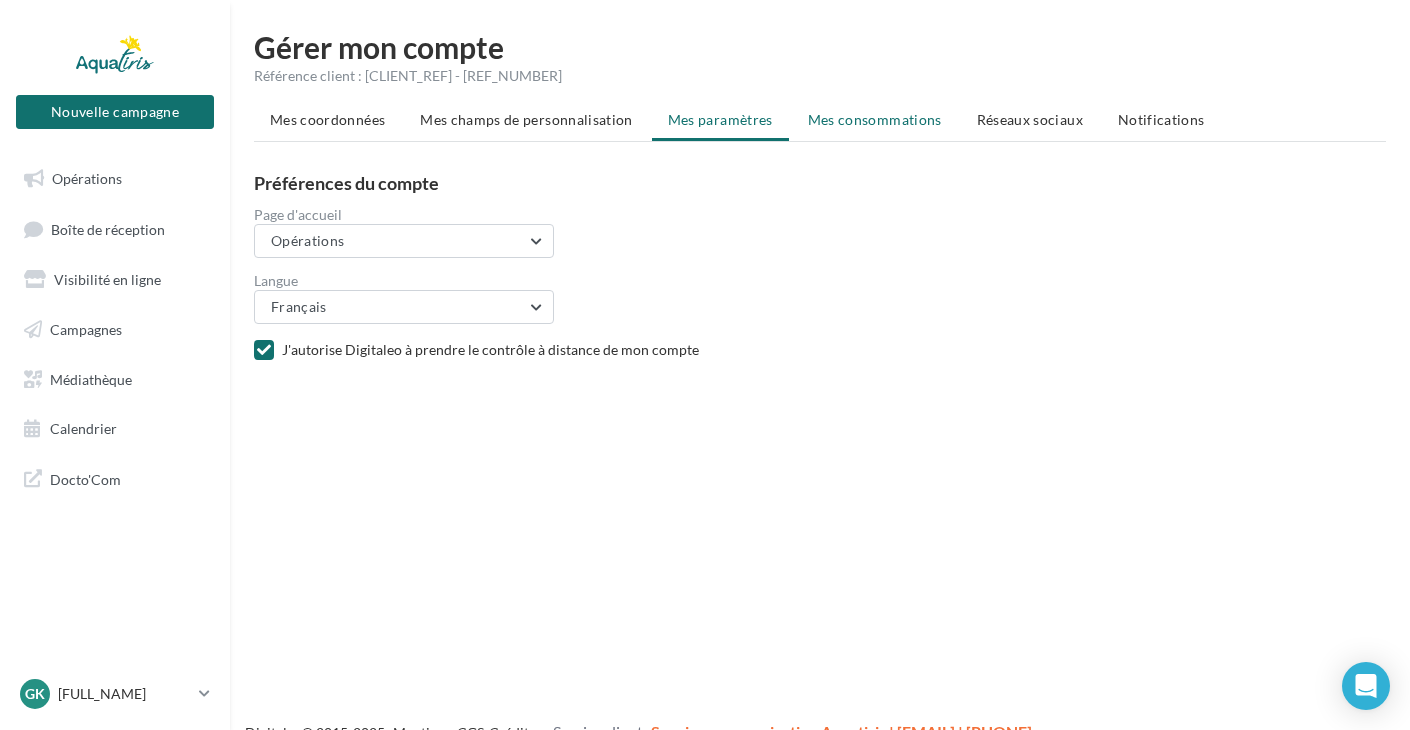 click on "Mes consommations" at bounding box center [327, 119] 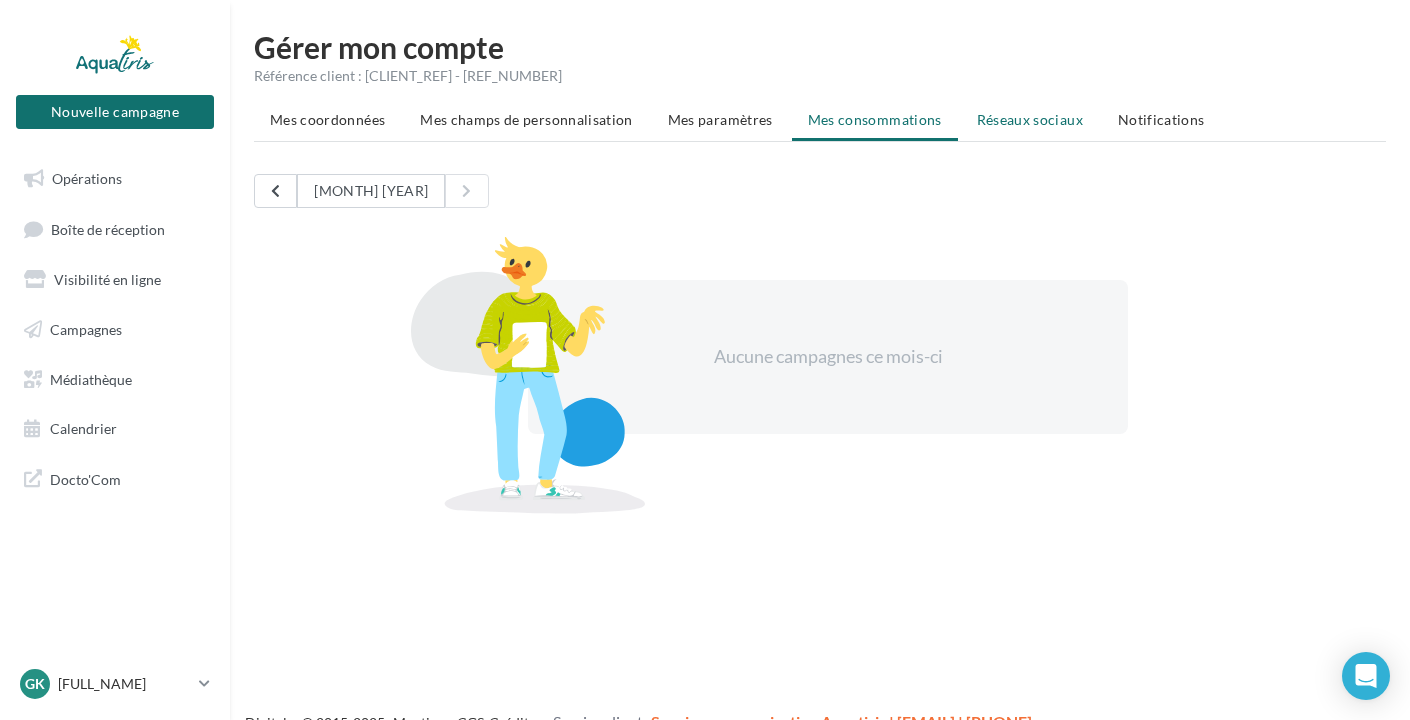 click on "Réseaux sociaux" at bounding box center [327, 119] 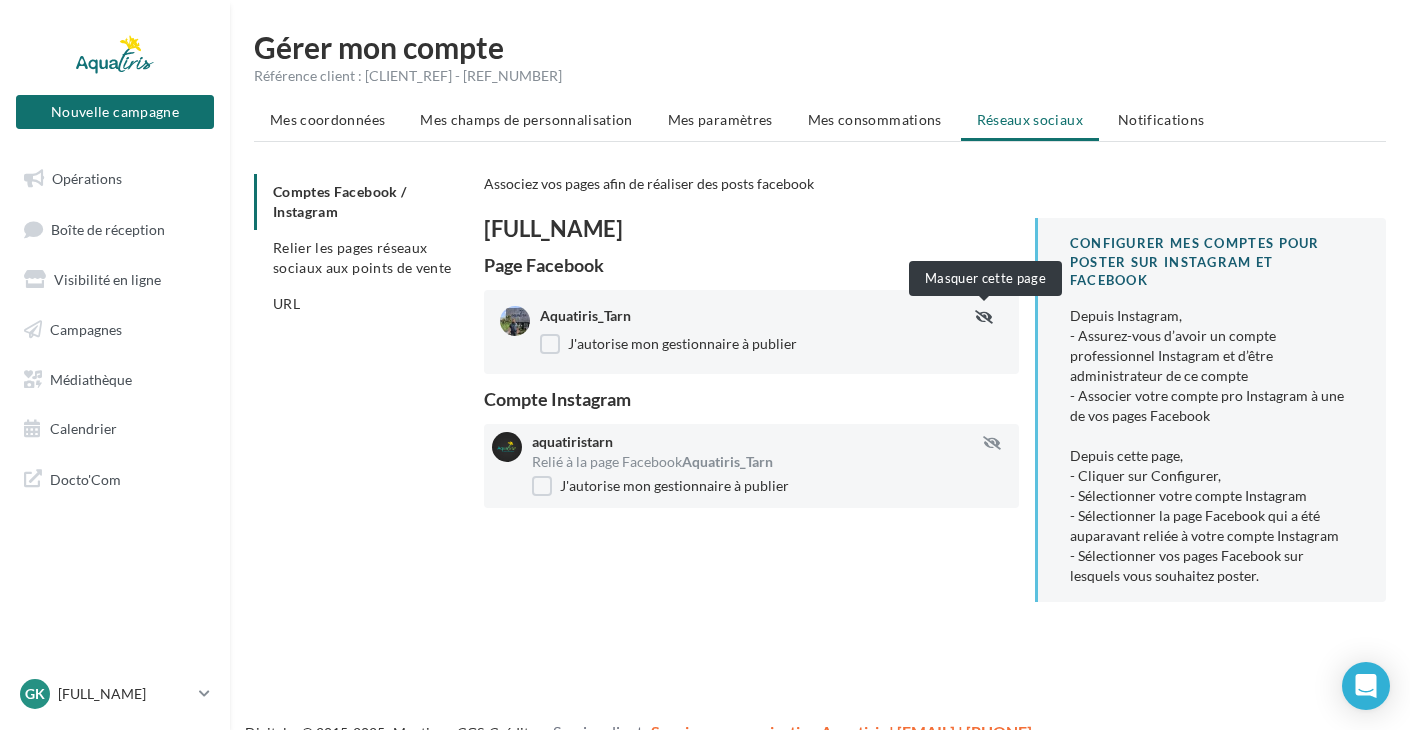 click at bounding box center [984, 317] 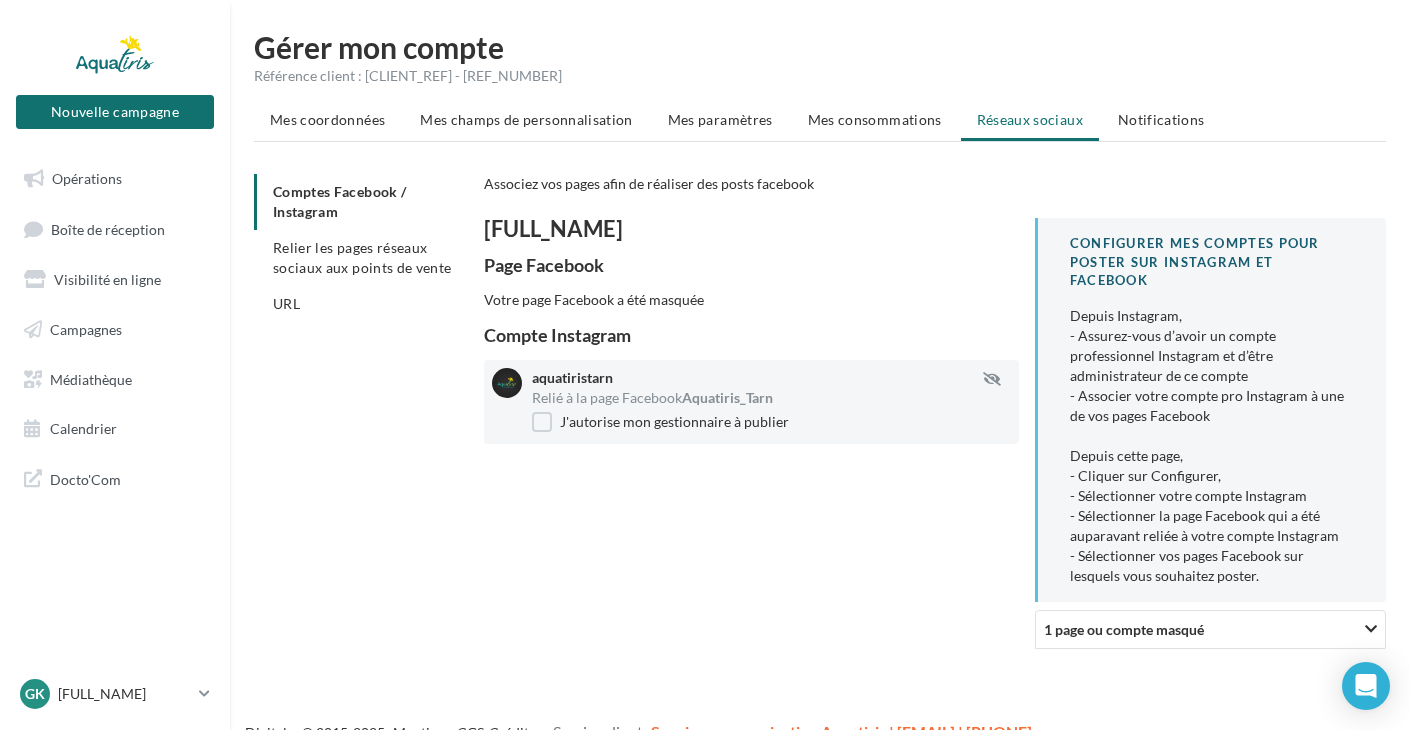 click on "Page Facebook
Votre page Facebook a été masquée
Compte Instagram
aquatiristarn           Relié à la page Facebook  Aquatiris_Tarn     J'autorise mon gestionnaire à publier" at bounding box center [751, 350] 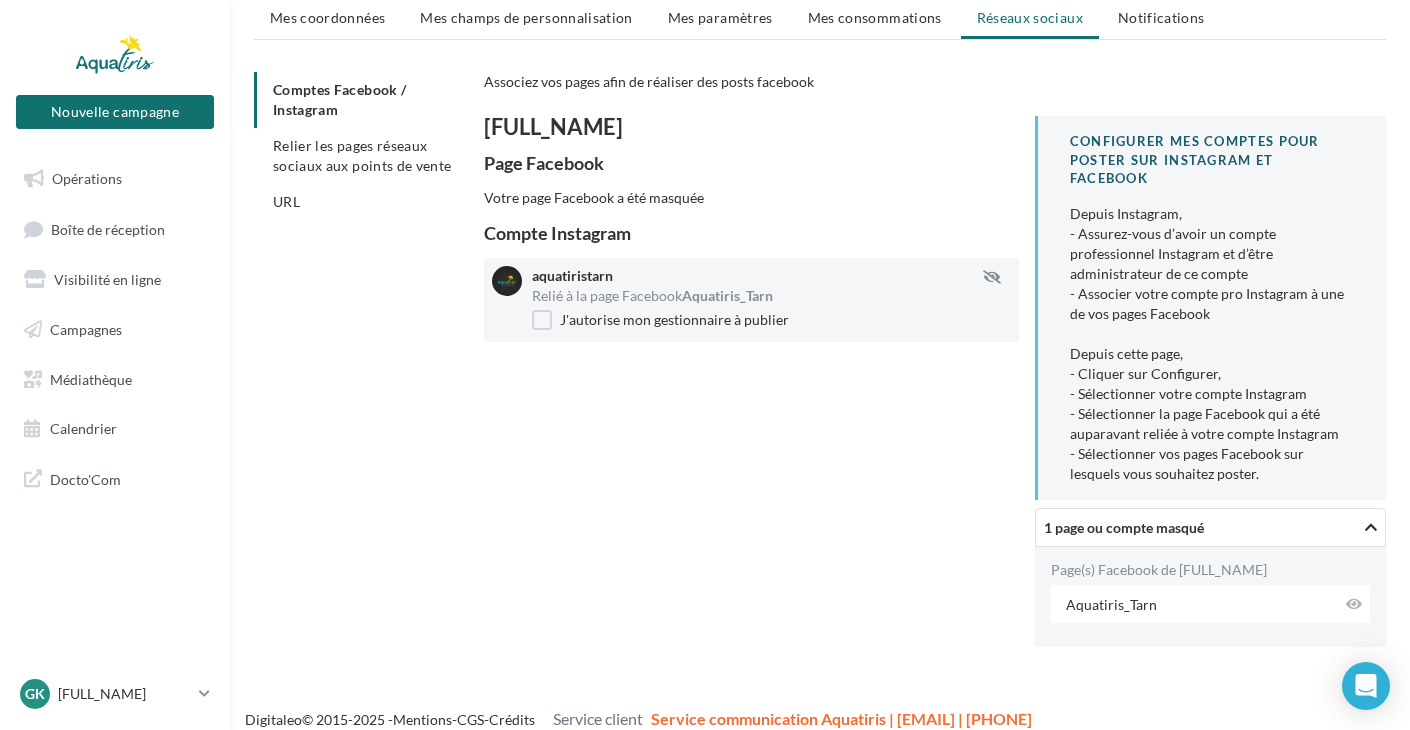 scroll, scrollTop: 121, scrollLeft: 0, axis: vertical 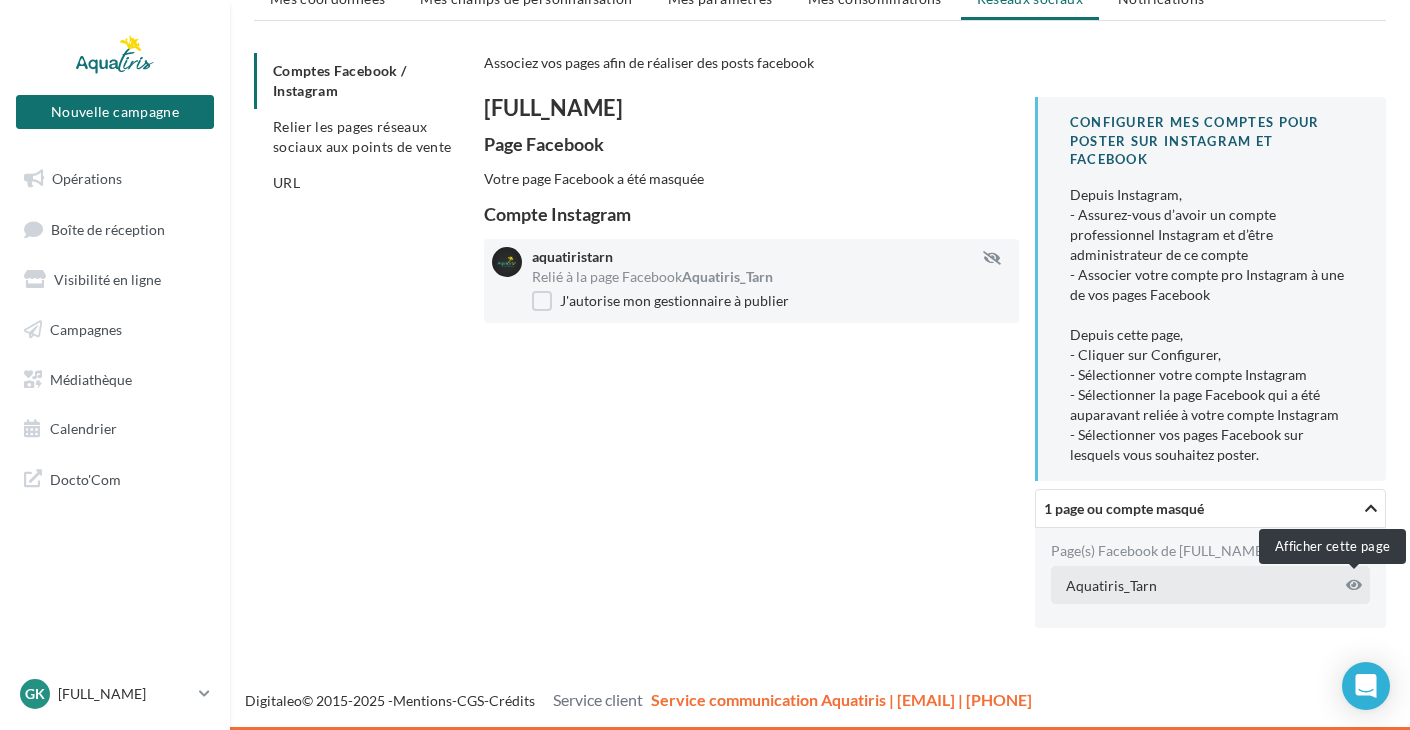 click at bounding box center [1354, 585] 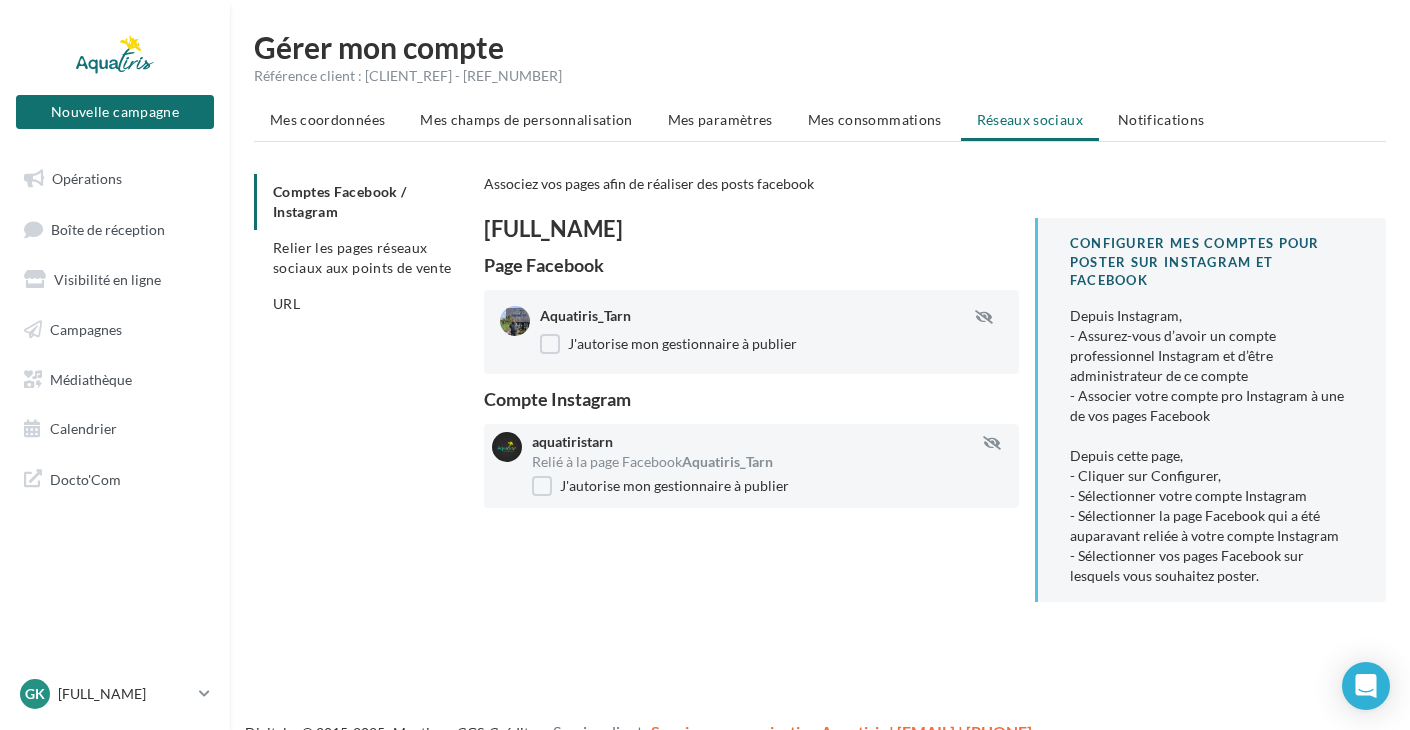 scroll, scrollTop: 0, scrollLeft: 0, axis: both 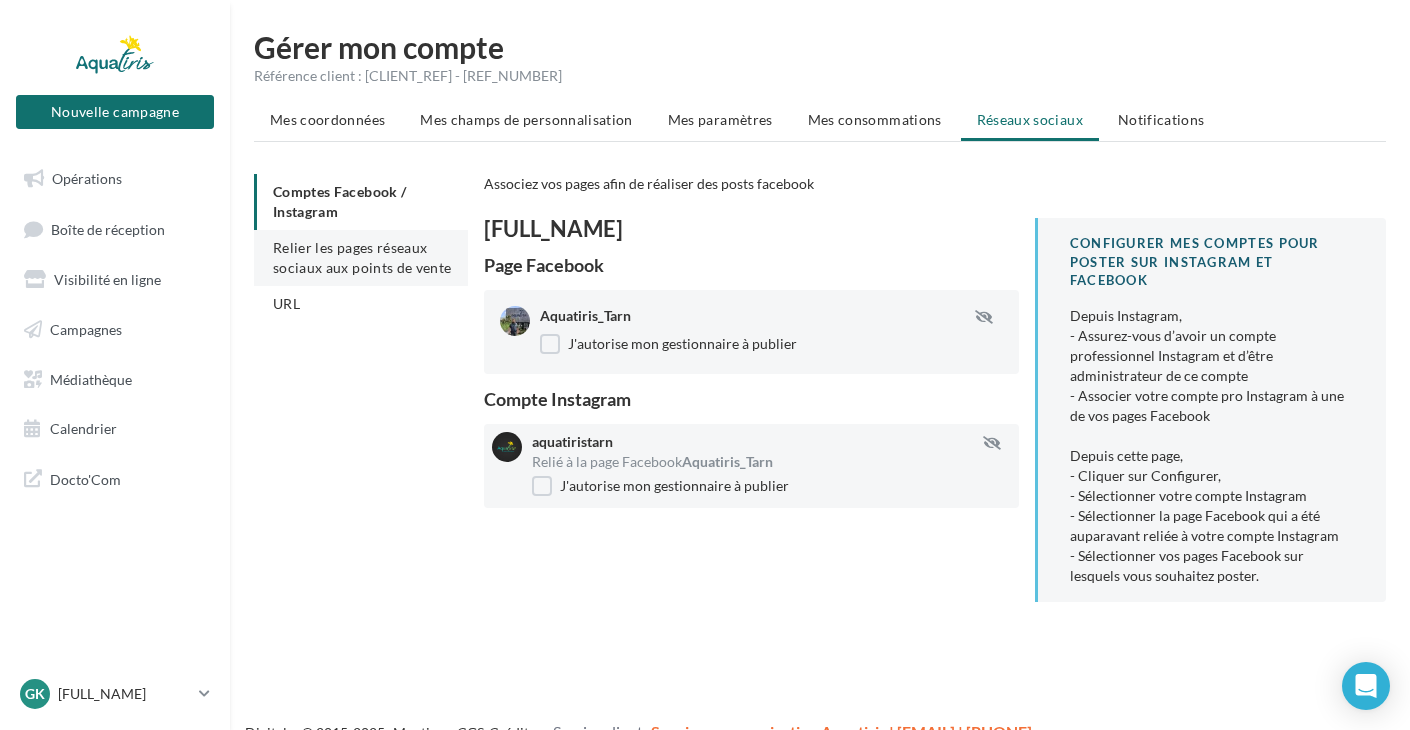 click on "Relier les pages réseaux sociaux aux points de vente" at bounding box center (362, 257) 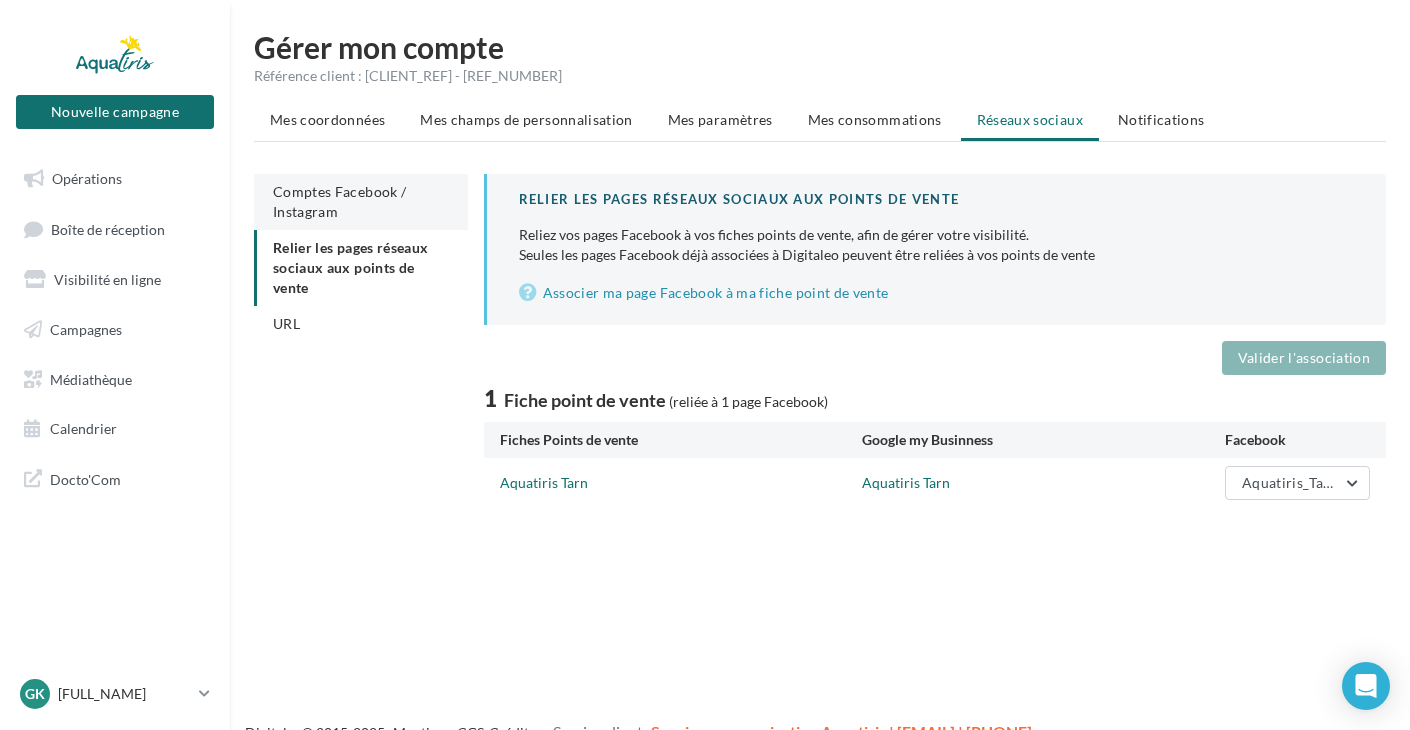 click on "Comptes Facebook / Instagram" at bounding box center [339, 201] 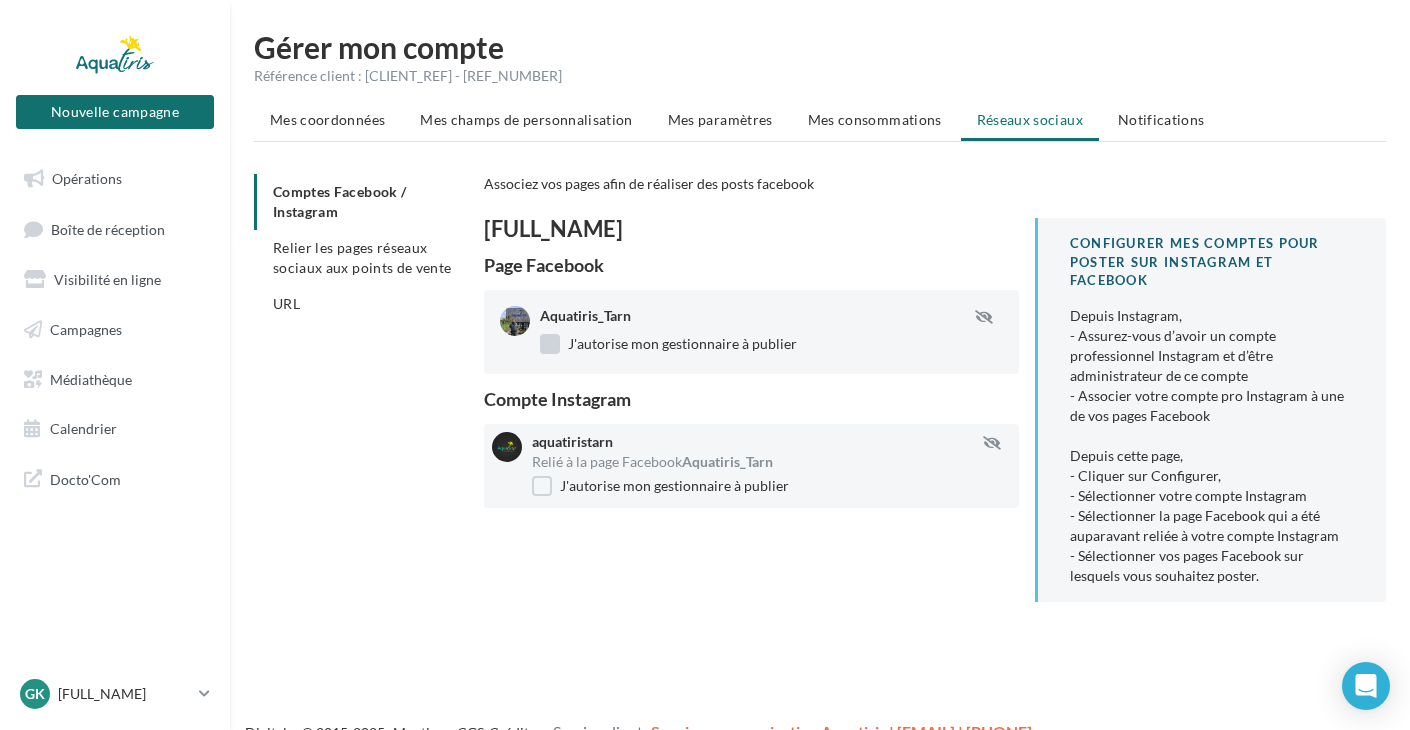 click on "J'autorise mon gestionnaire à publier" at bounding box center [668, 344] 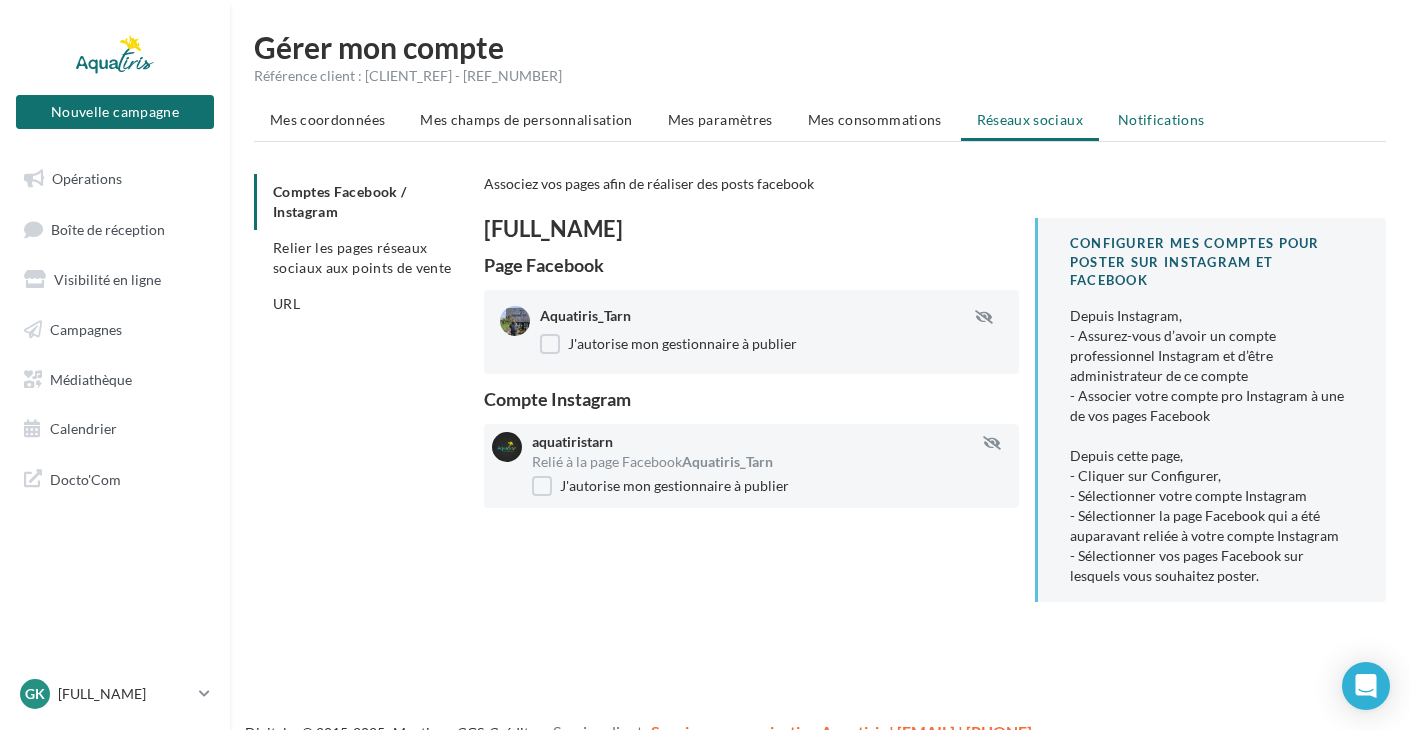 click on "Notifications" at bounding box center [1161, 120] 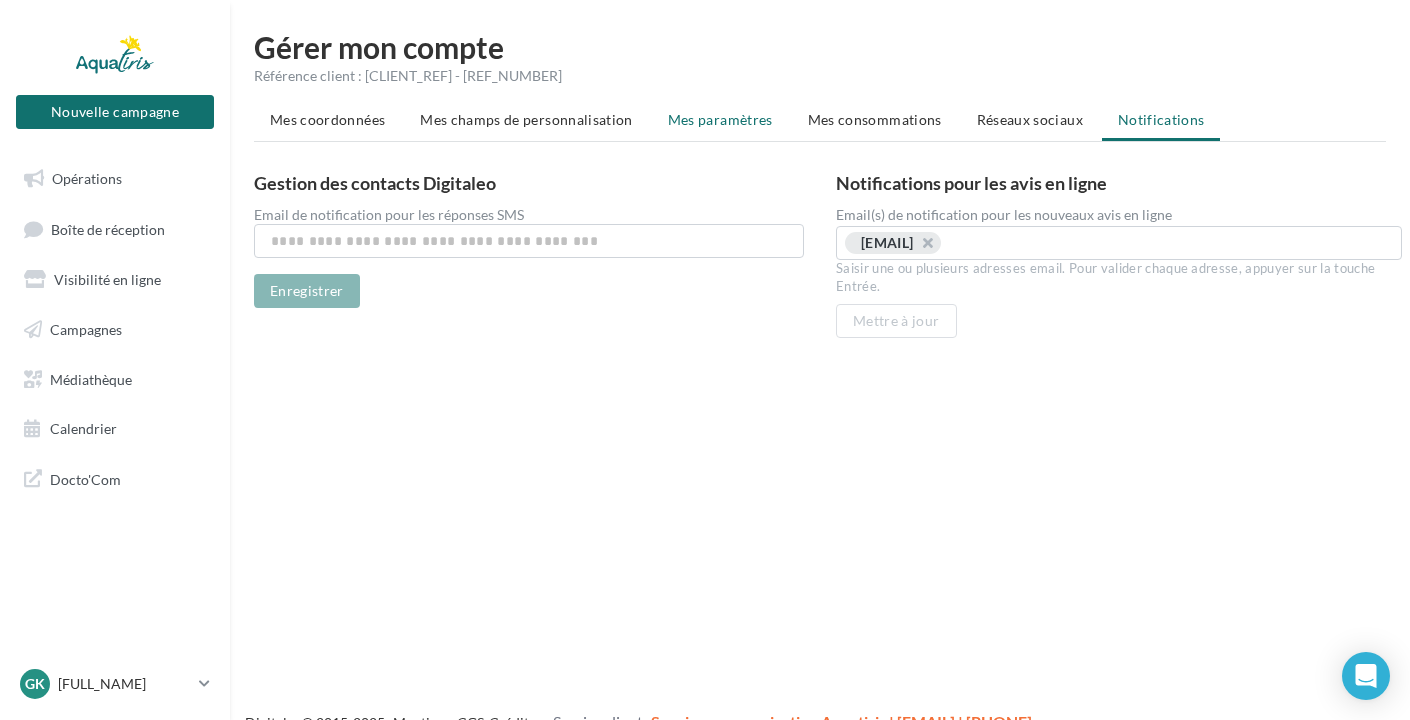 click on "Mes paramètres" at bounding box center [720, 120] 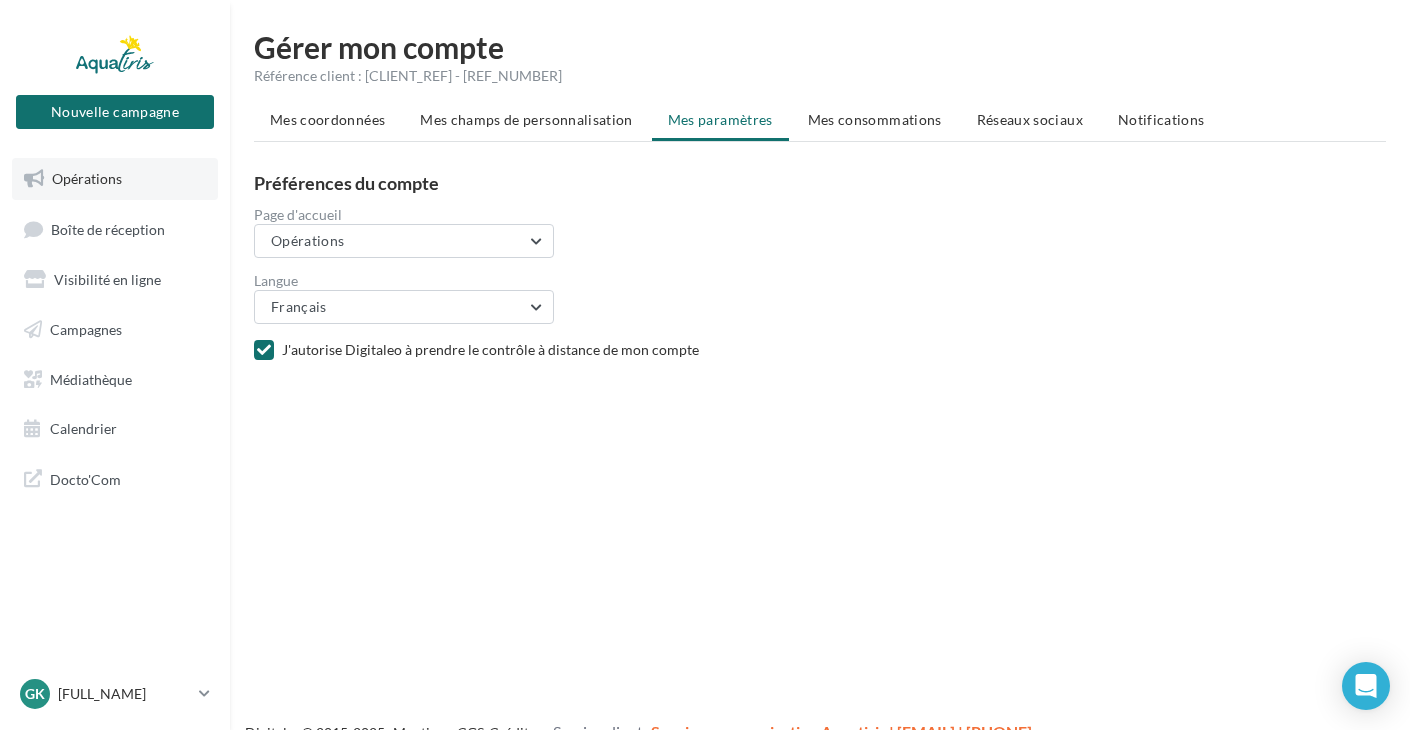 click on "Opérations" at bounding box center [87, 178] 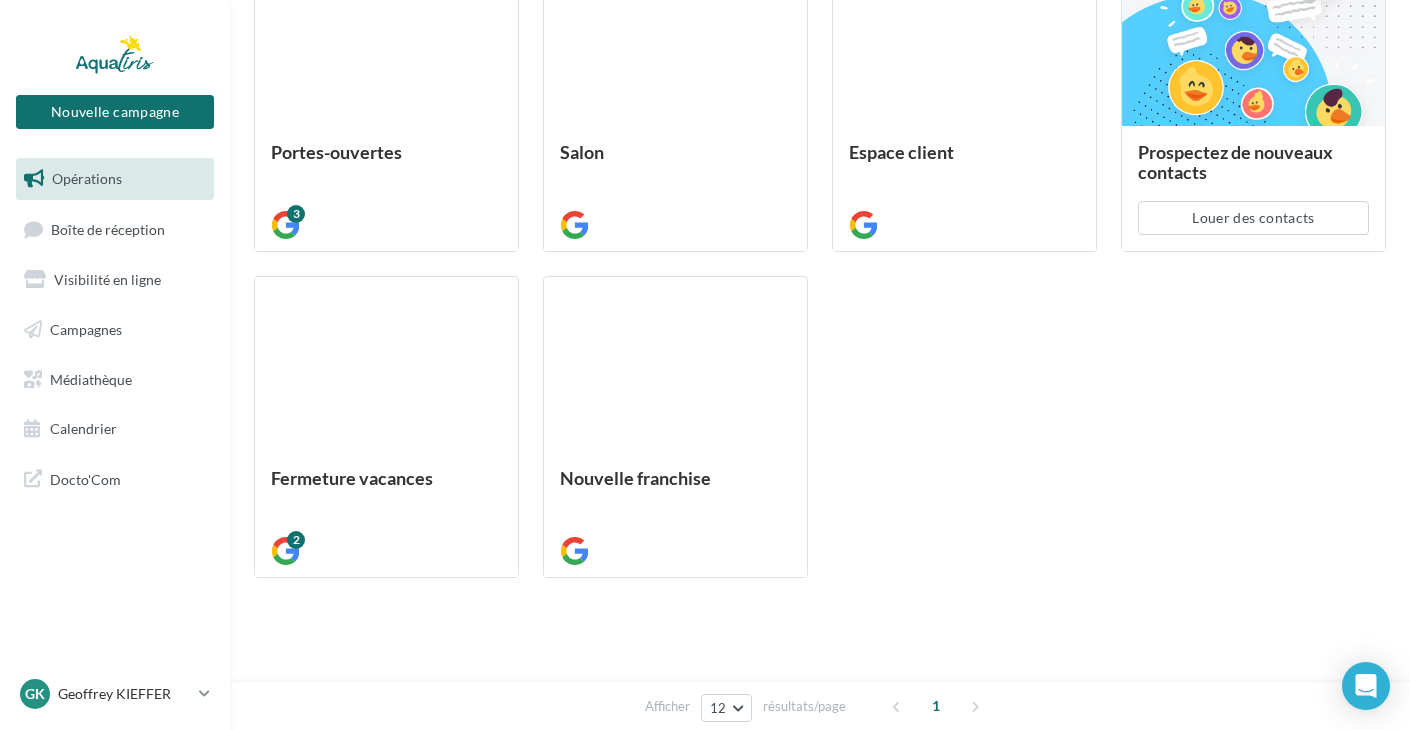 scroll, scrollTop: 580, scrollLeft: 0, axis: vertical 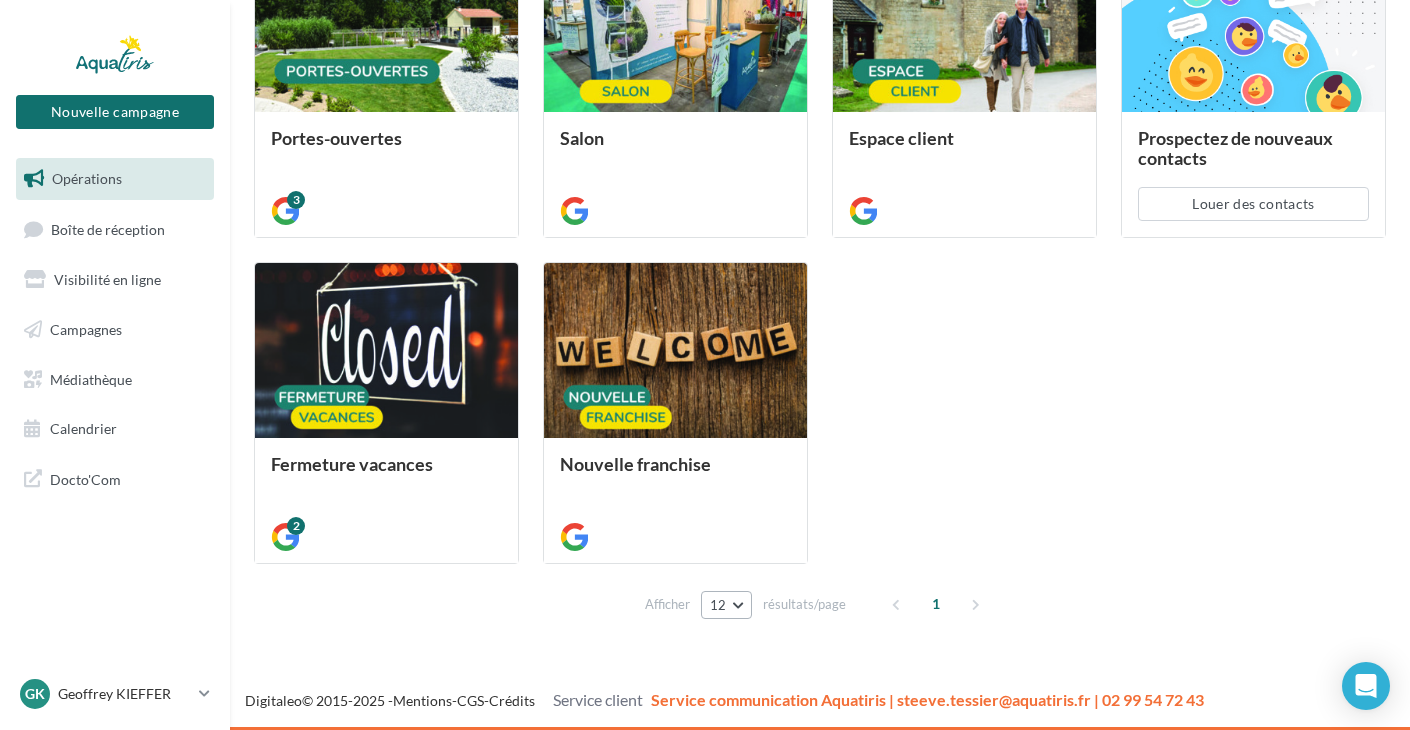 click on "12" at bounding box center [726, 605] 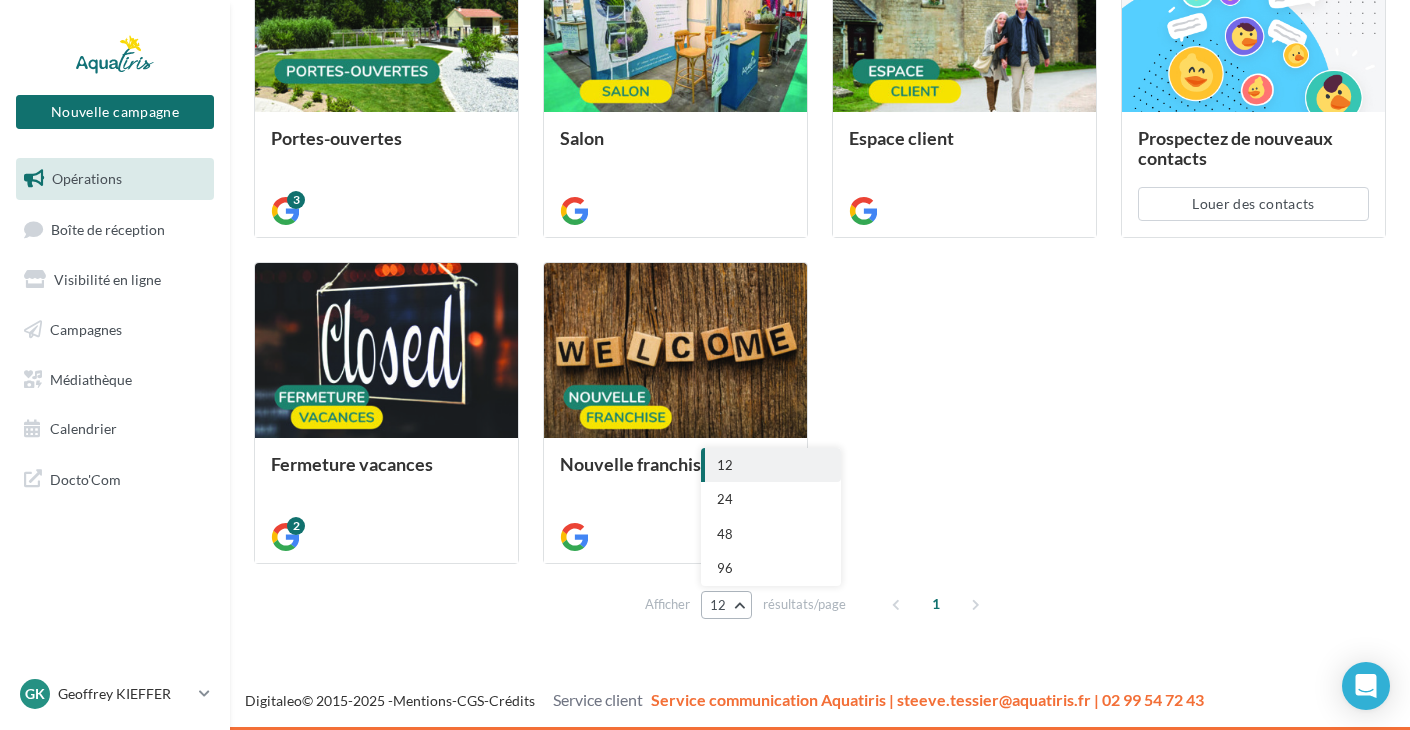click on "12" at bounding box center (726, 605) 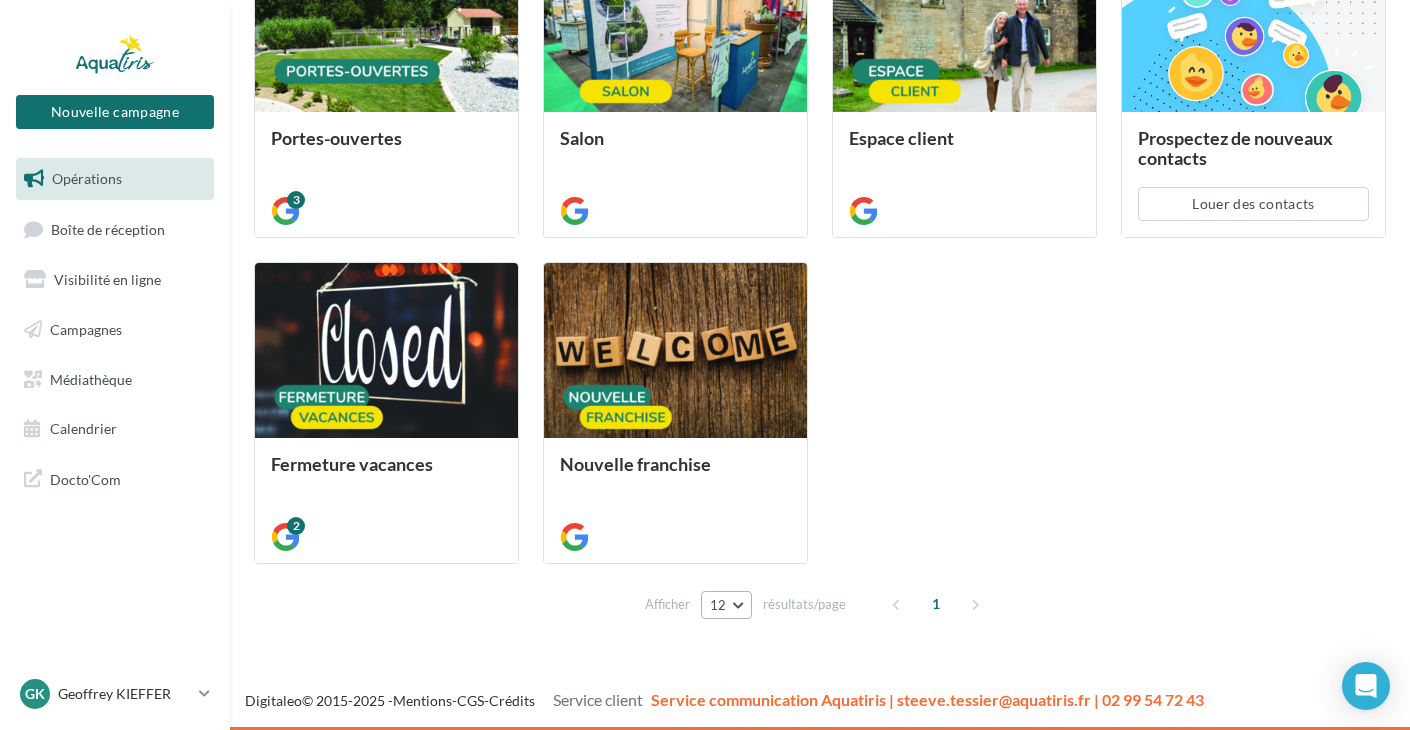 click on "12" at bounding box center (726, 605) 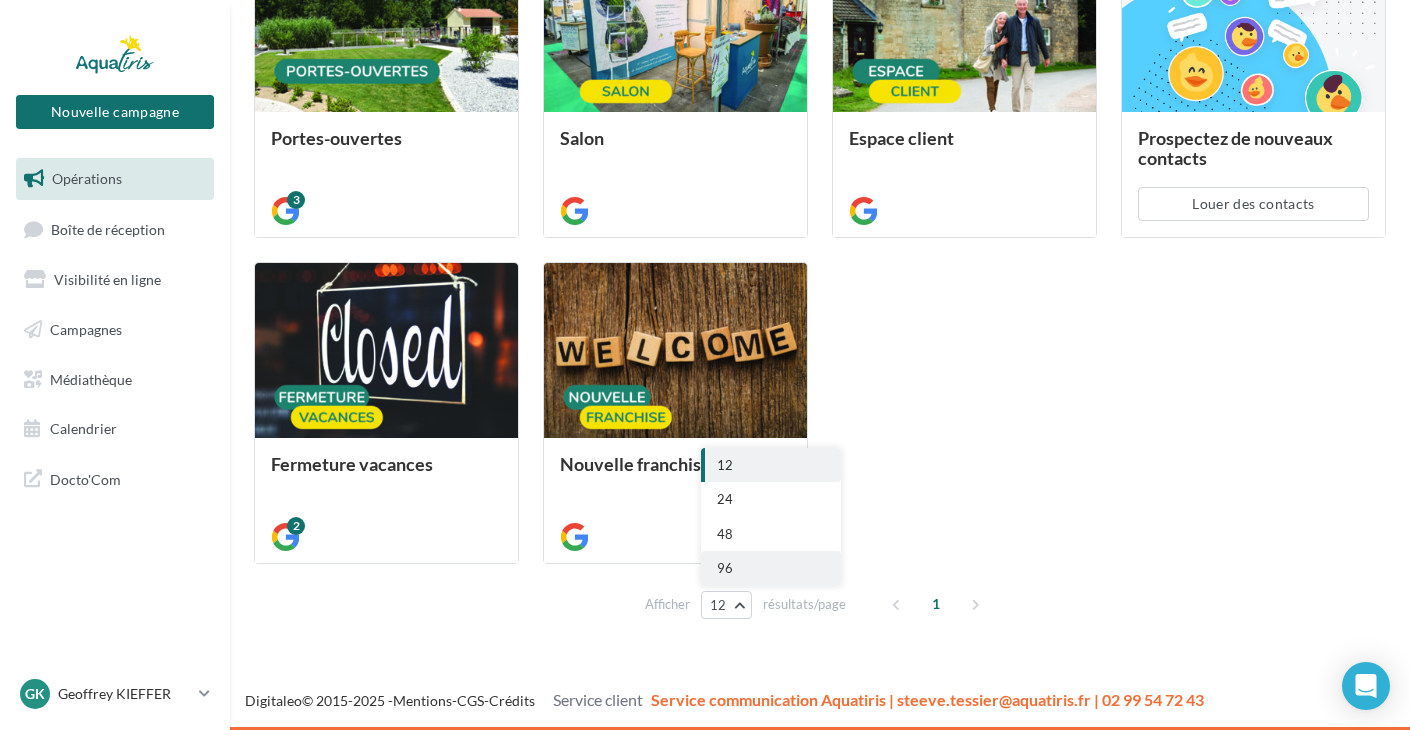 click on "96" at bounding box center [771, 465] 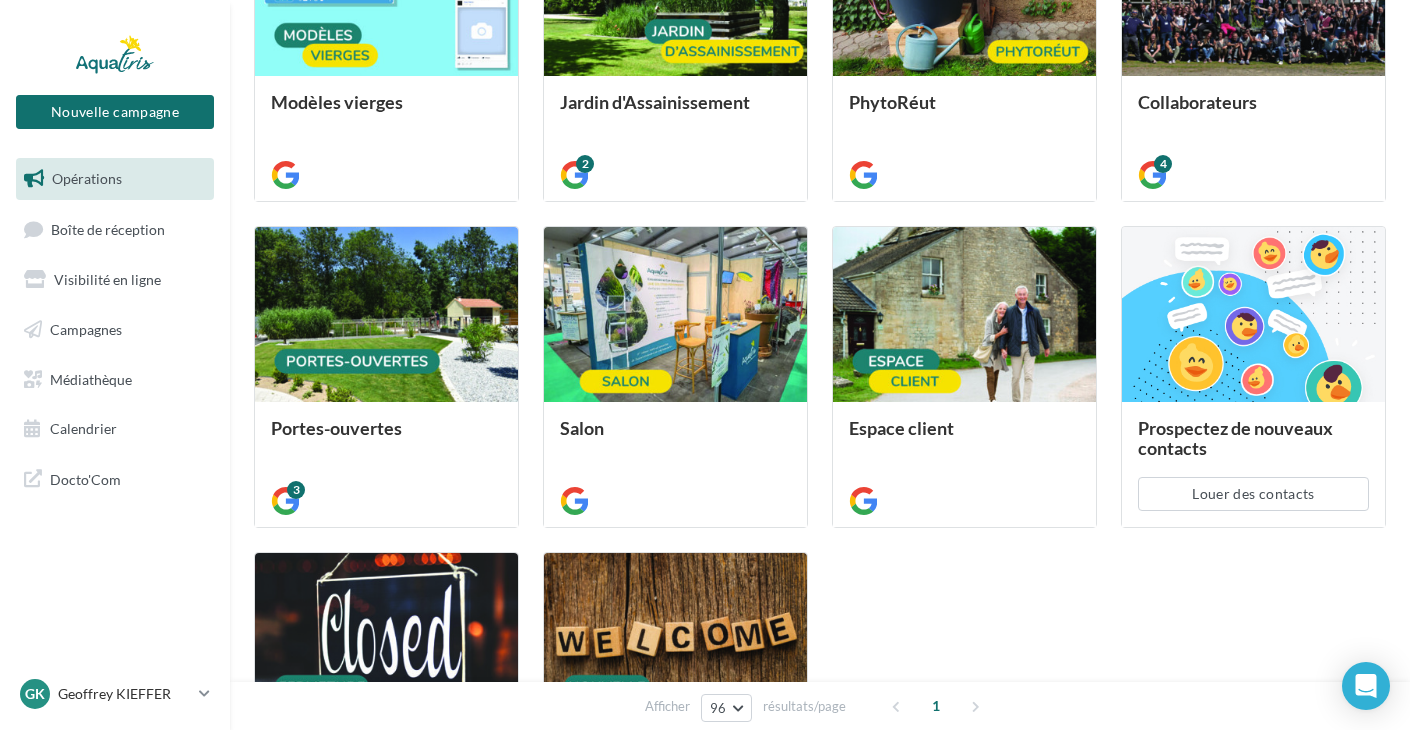 scroll, scrollTop: 280, scrollLeft: 0, axis: vertical 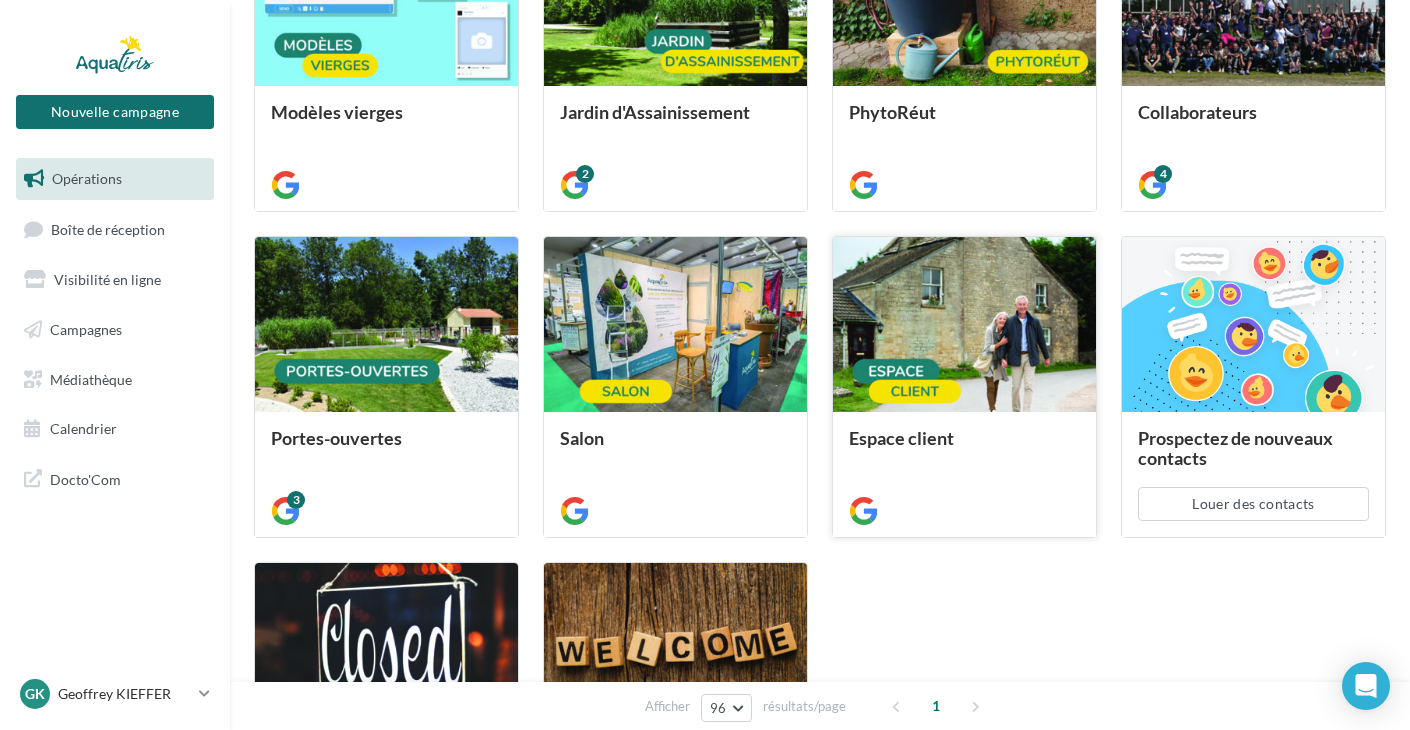 click at bounding box center [386, -1] 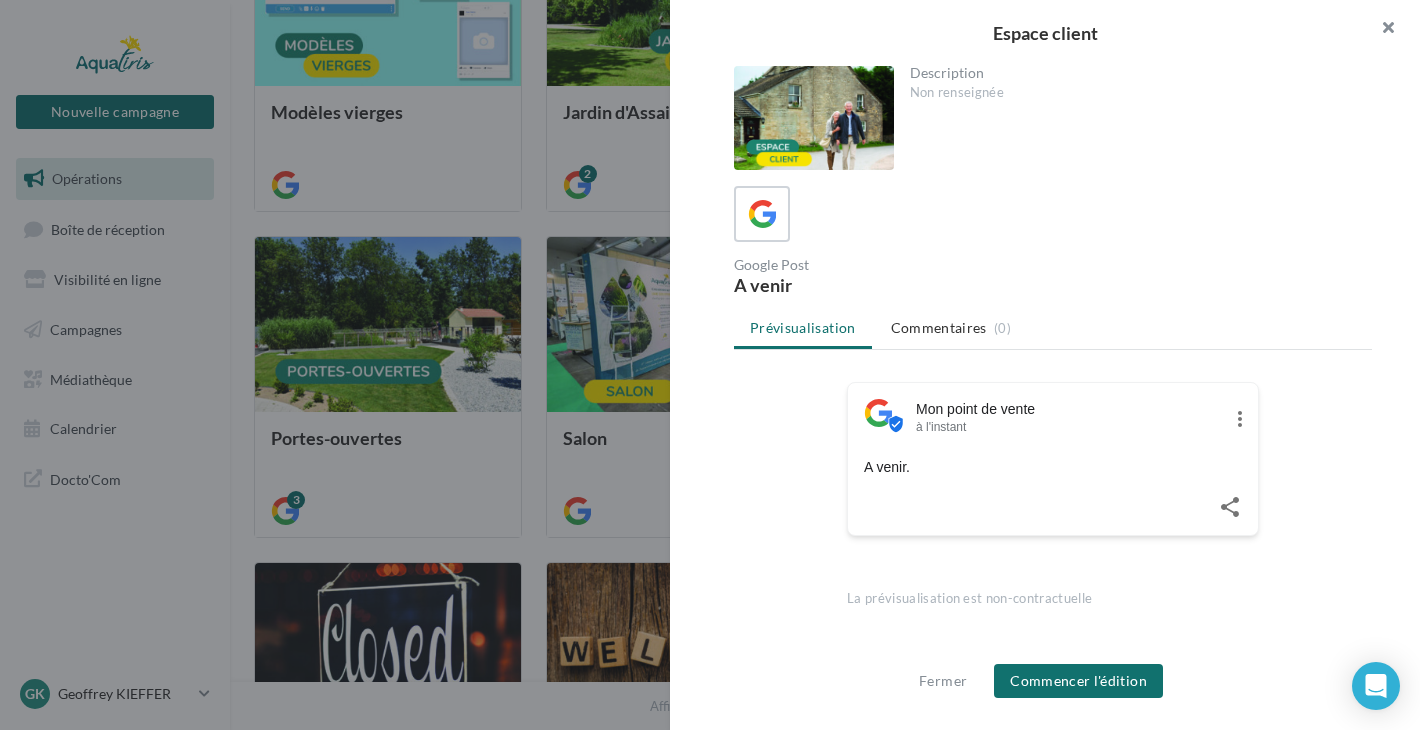 click at bounding box center (1380, 30) 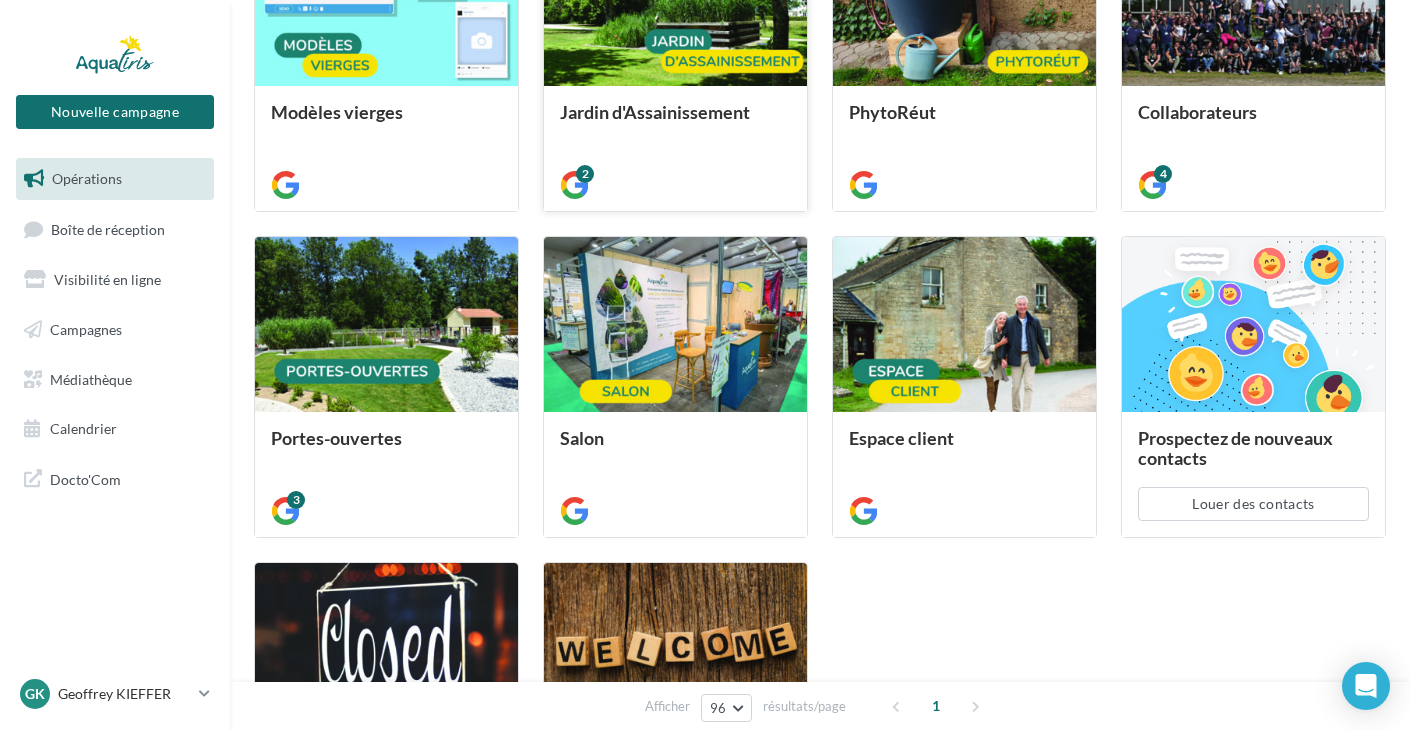 click at bounding box center (386, -1) 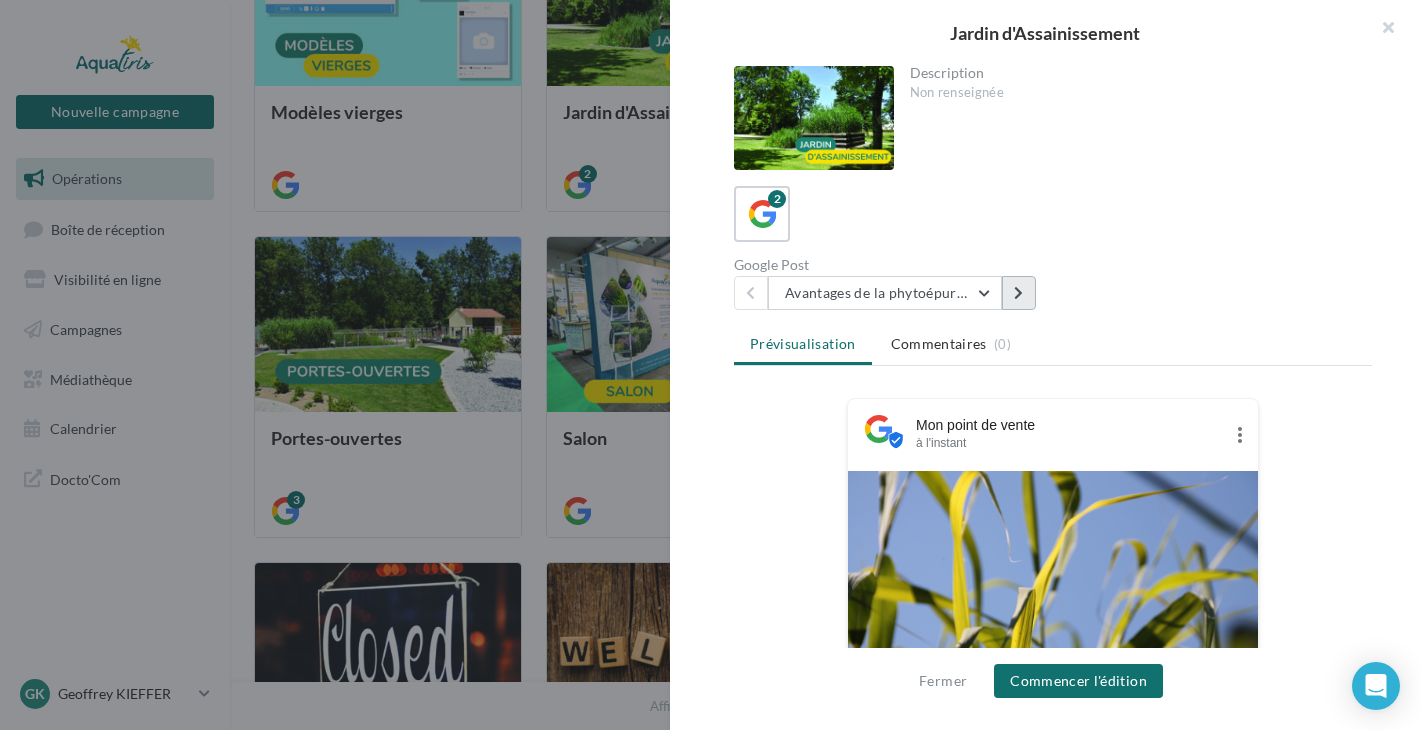 click at bounding box center [1019, 293] 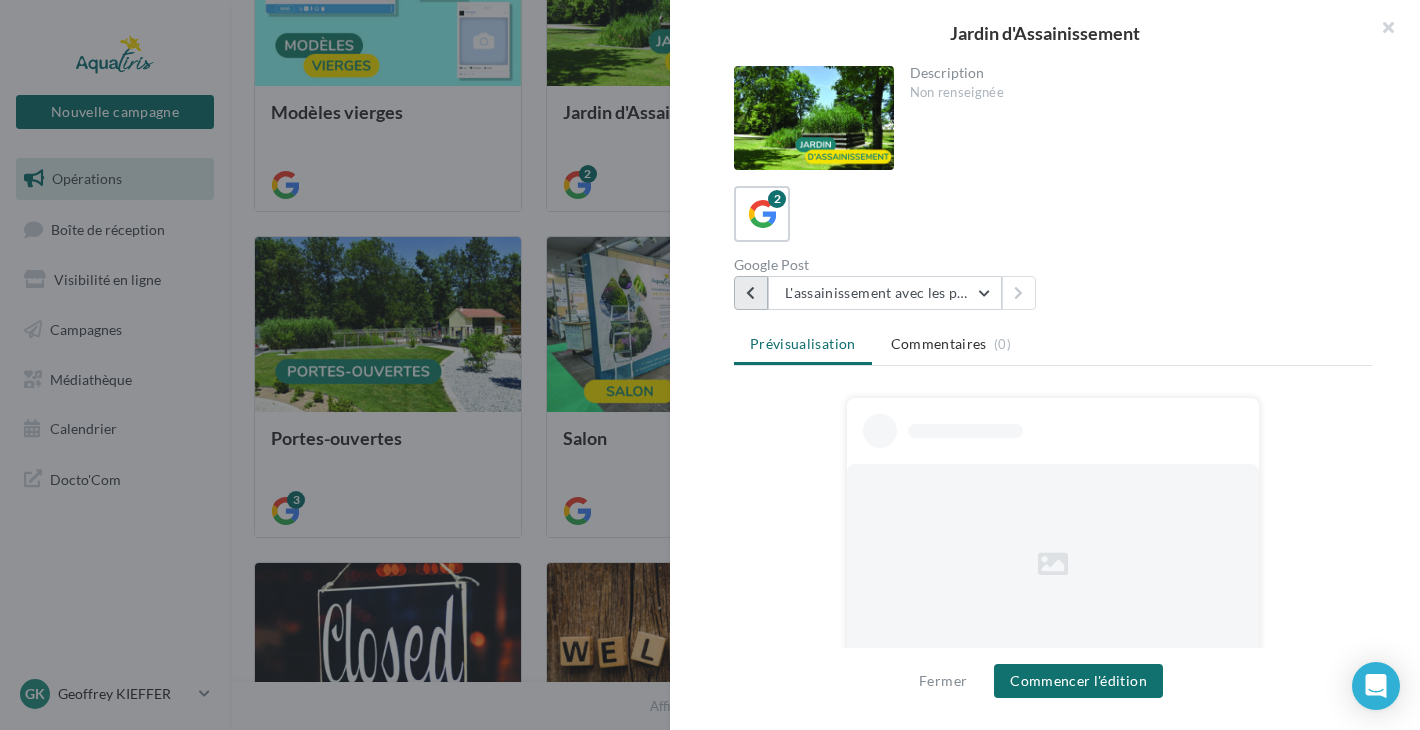 click at bounding box center [751, 293] 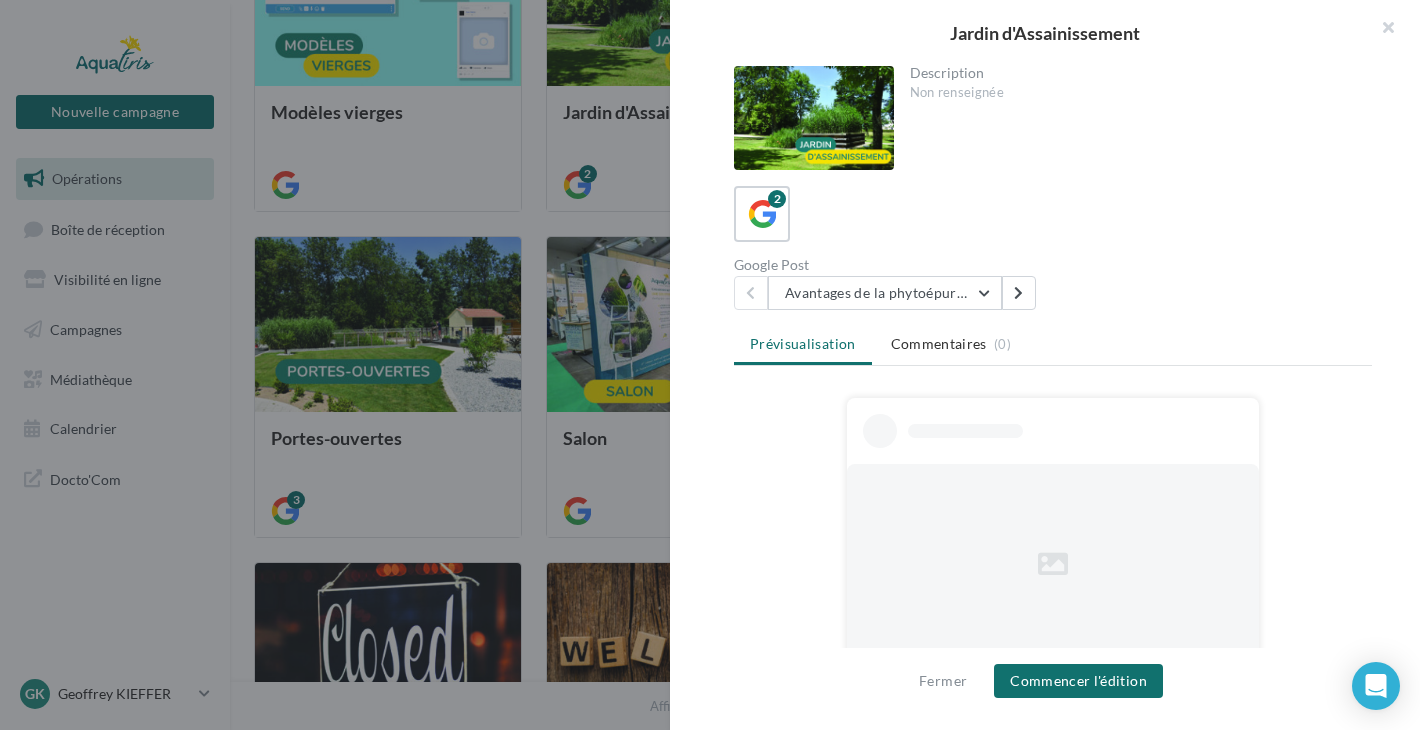 drag, startPoint x: 1390, startPoint y: 27, endPoint x: 1217, endPoint y: 128, distance: 200.32474 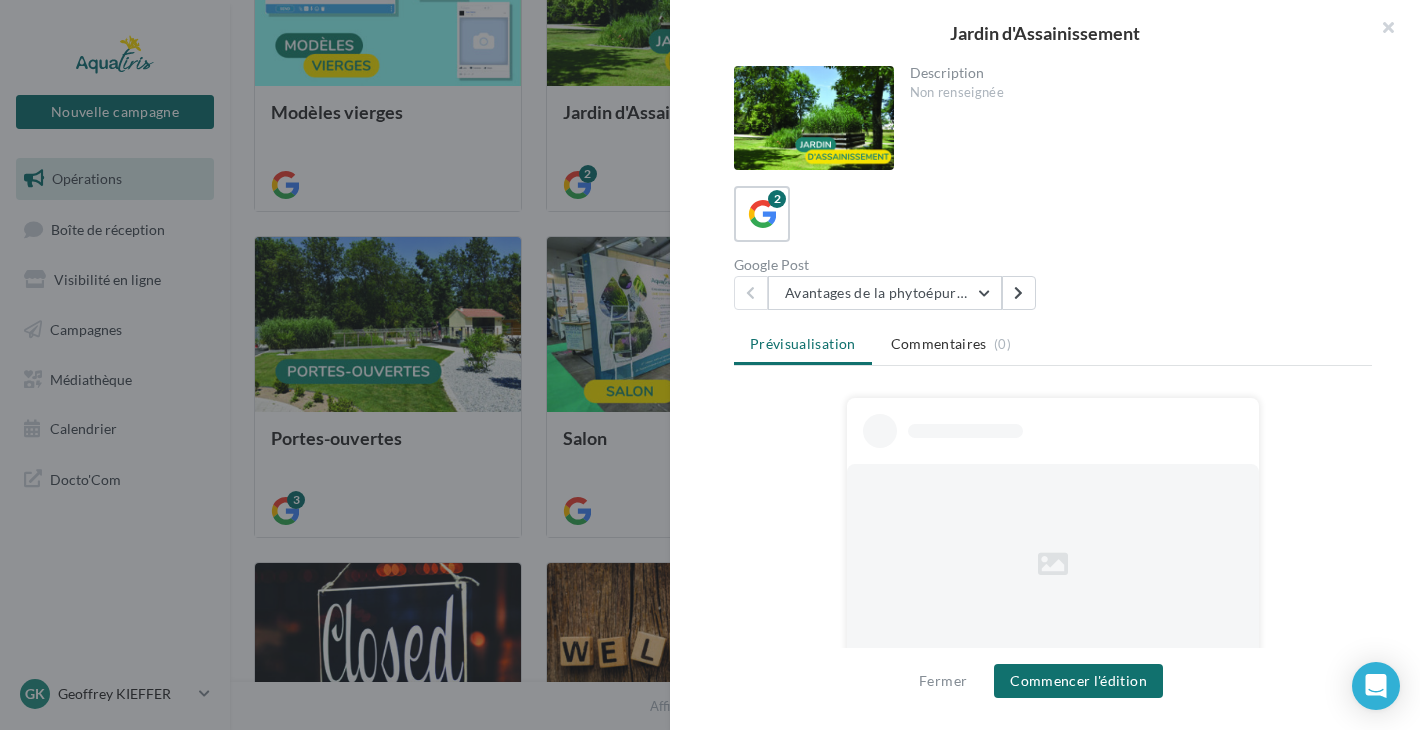 click at bounding box center (1380, 30) 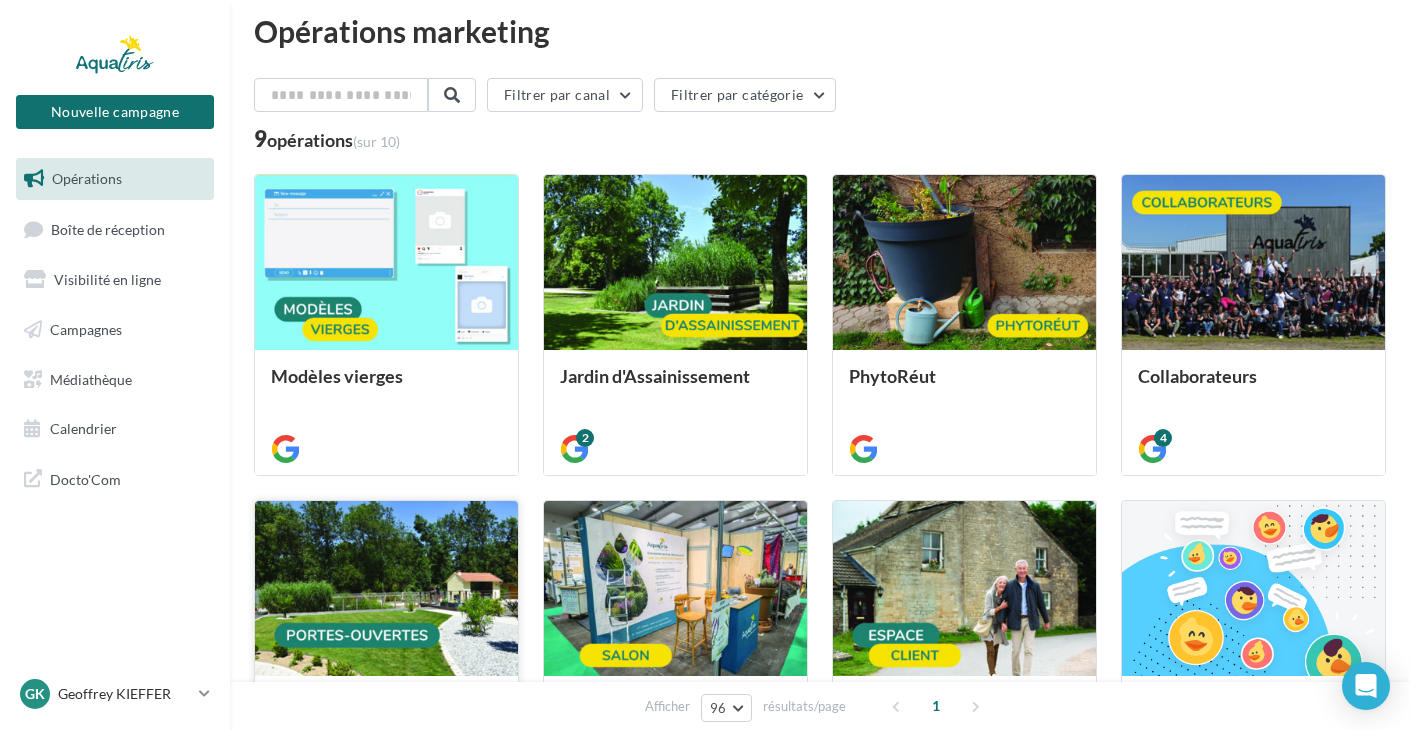 scroll, scrollTop: 0, scrollLeft: 0, axis: both 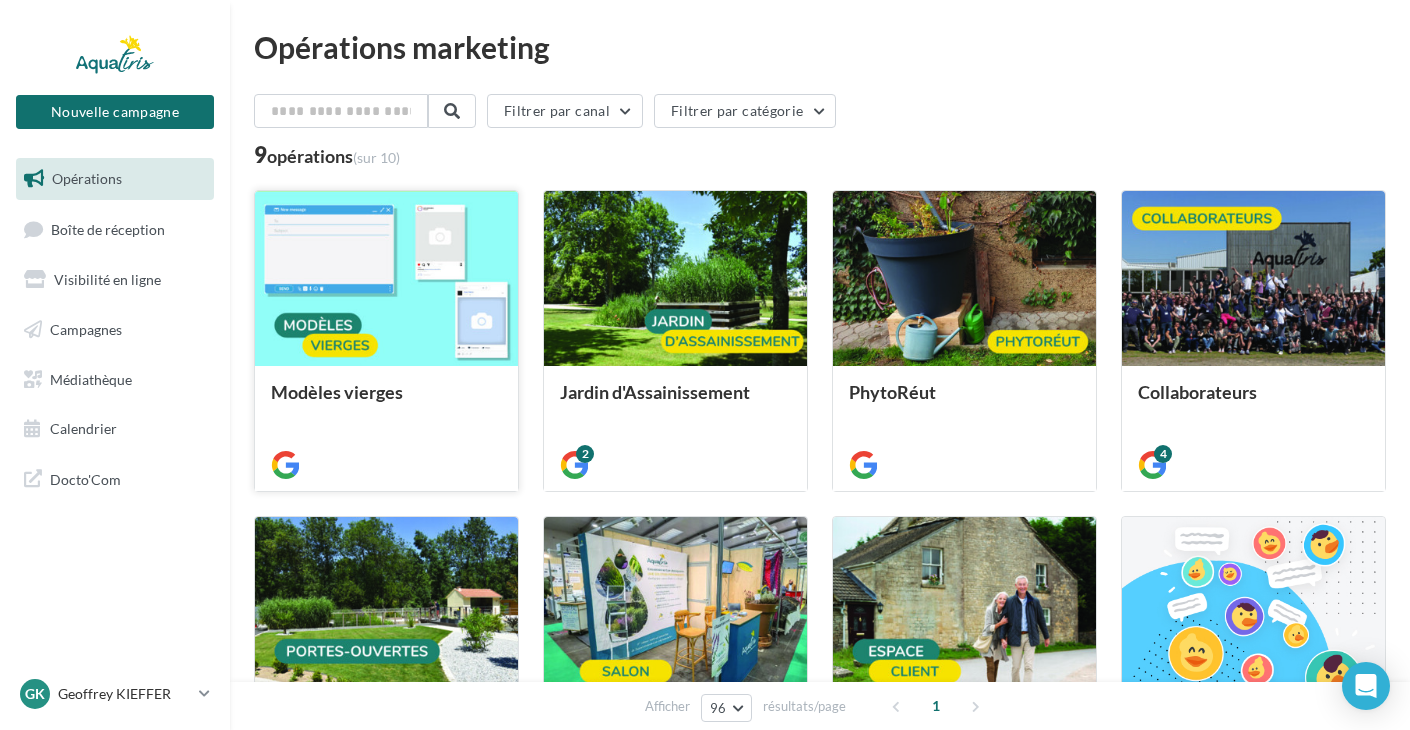 click at bounding box center (386, 279) 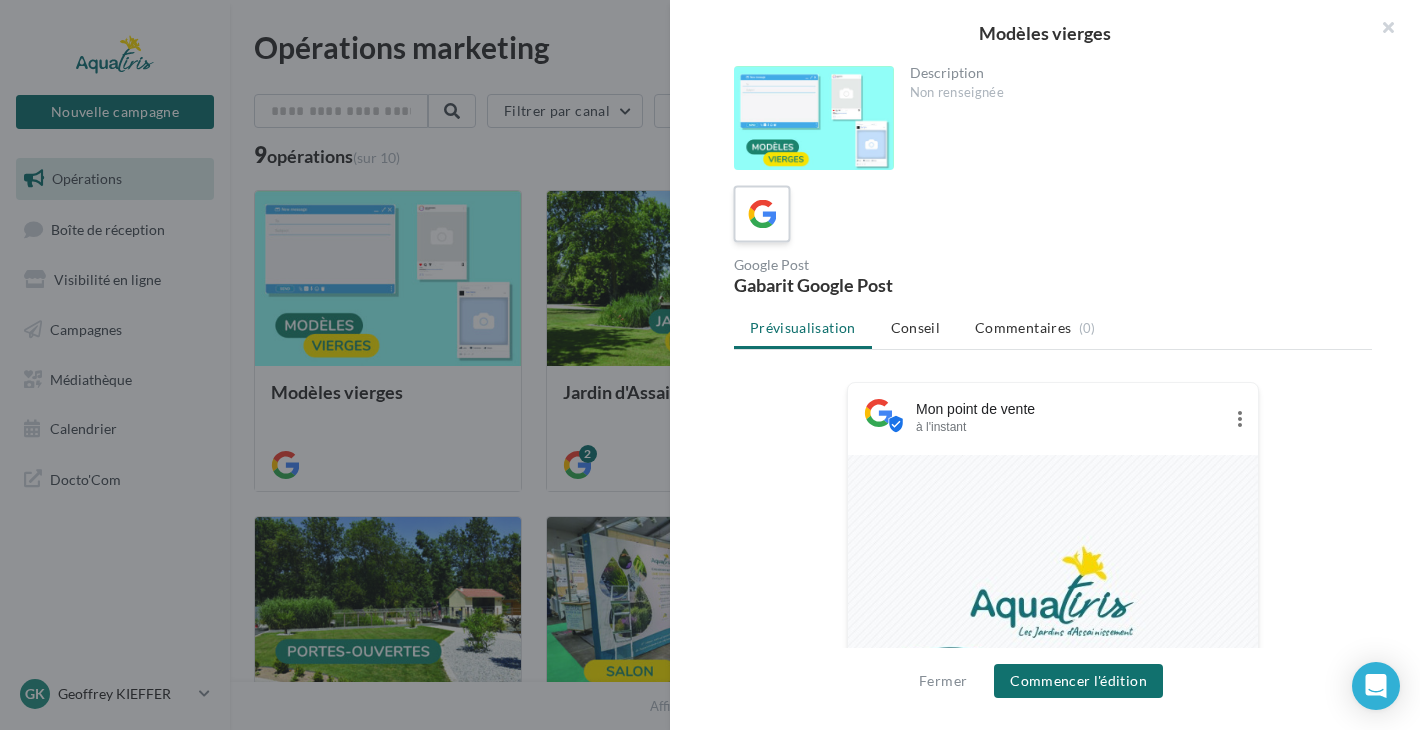 click at bounding box center [762, 214] 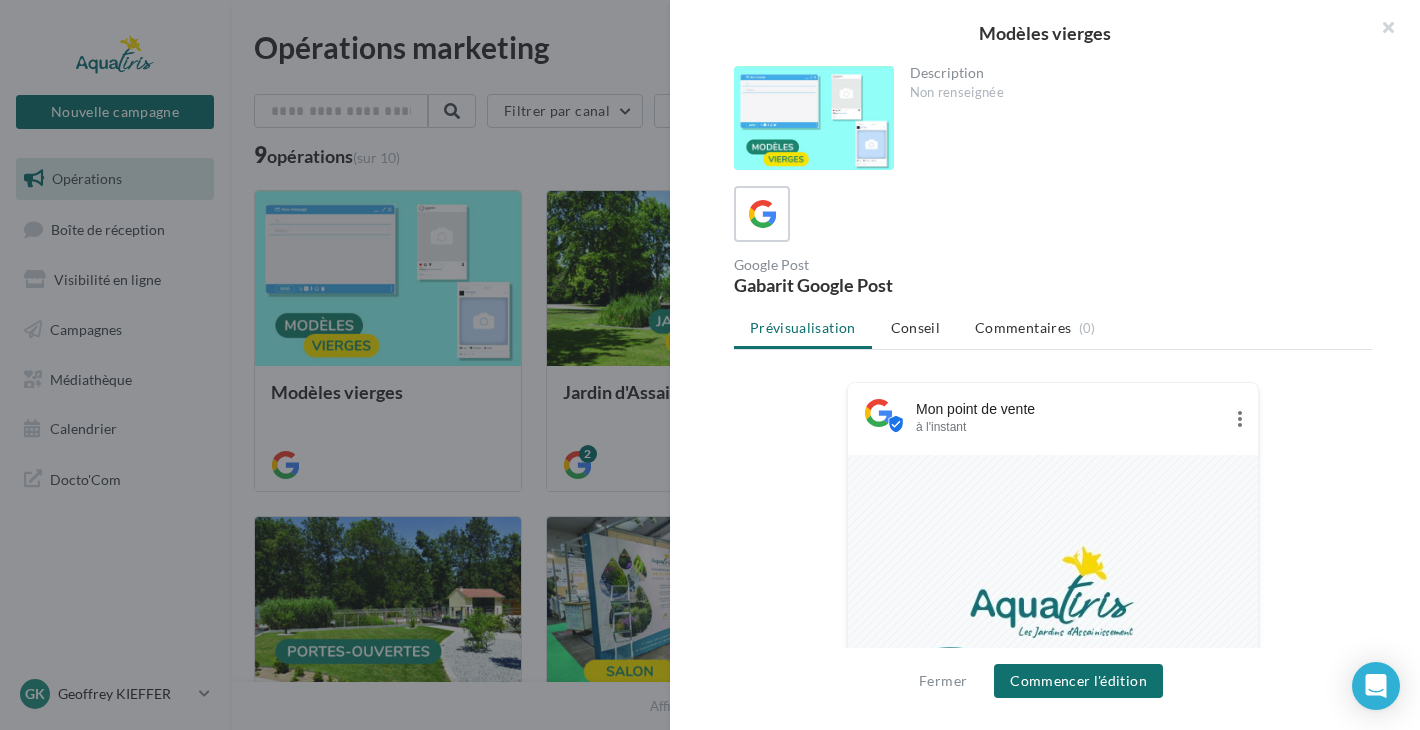 click at bounding box center (1053, 214) 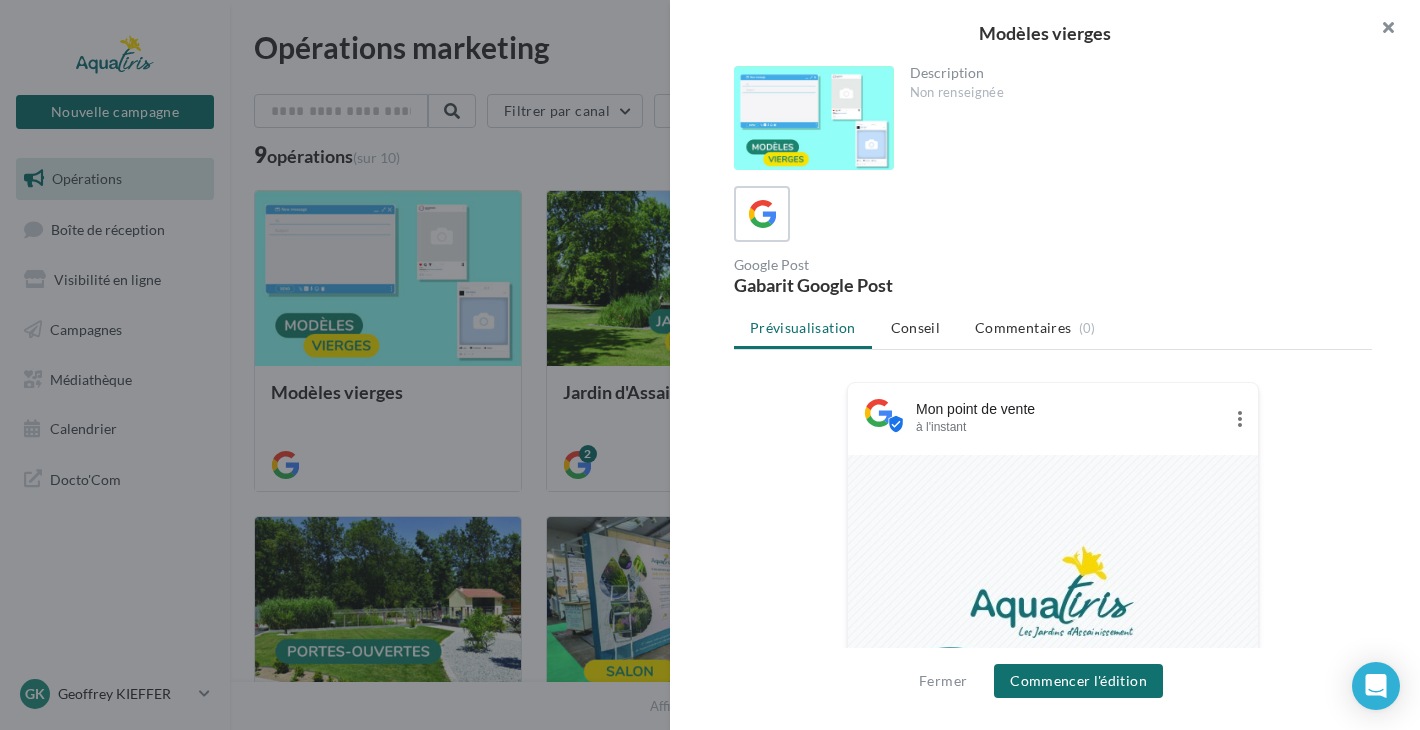 click at bounding box center (1380, 30) 